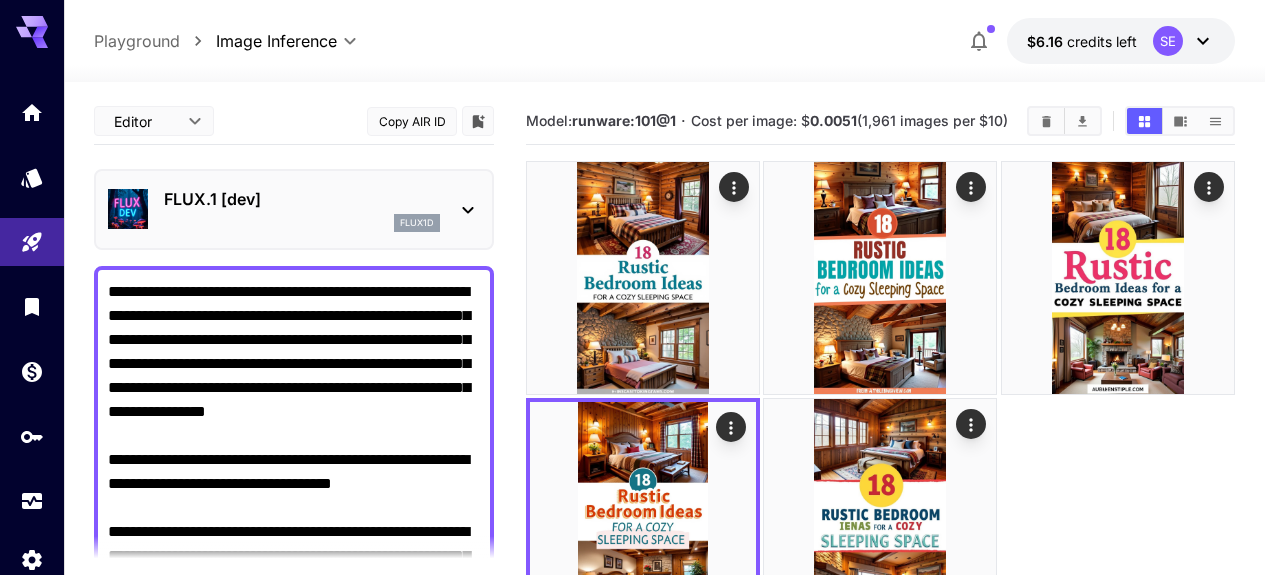 click 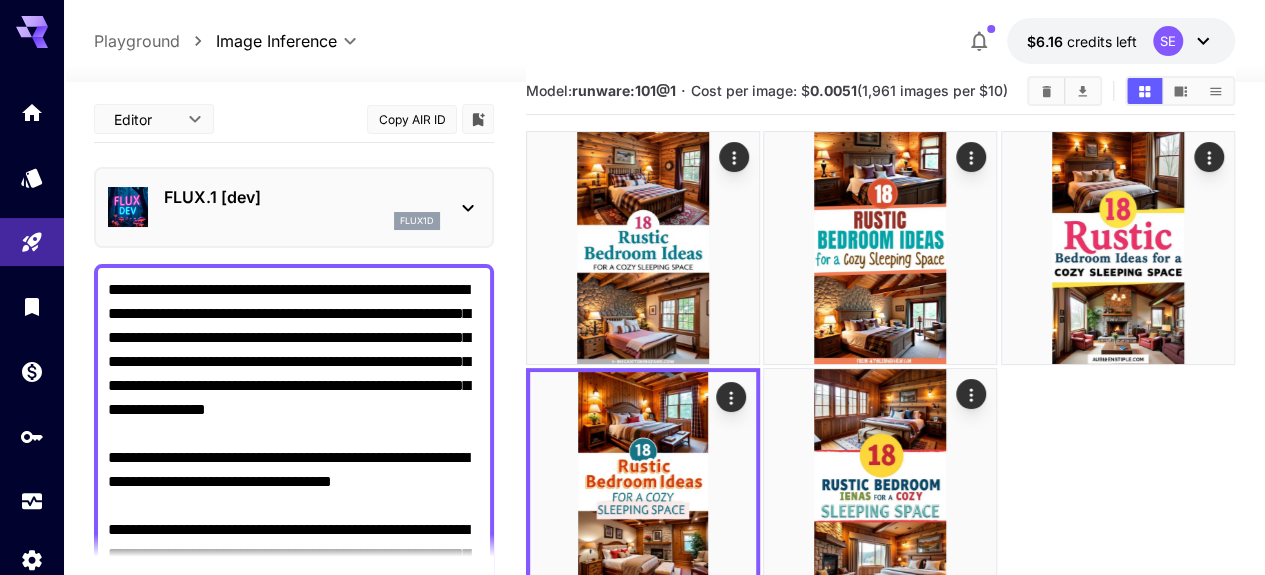 scroll, scrollTop: 0, scrollLeft: 0, axis: both 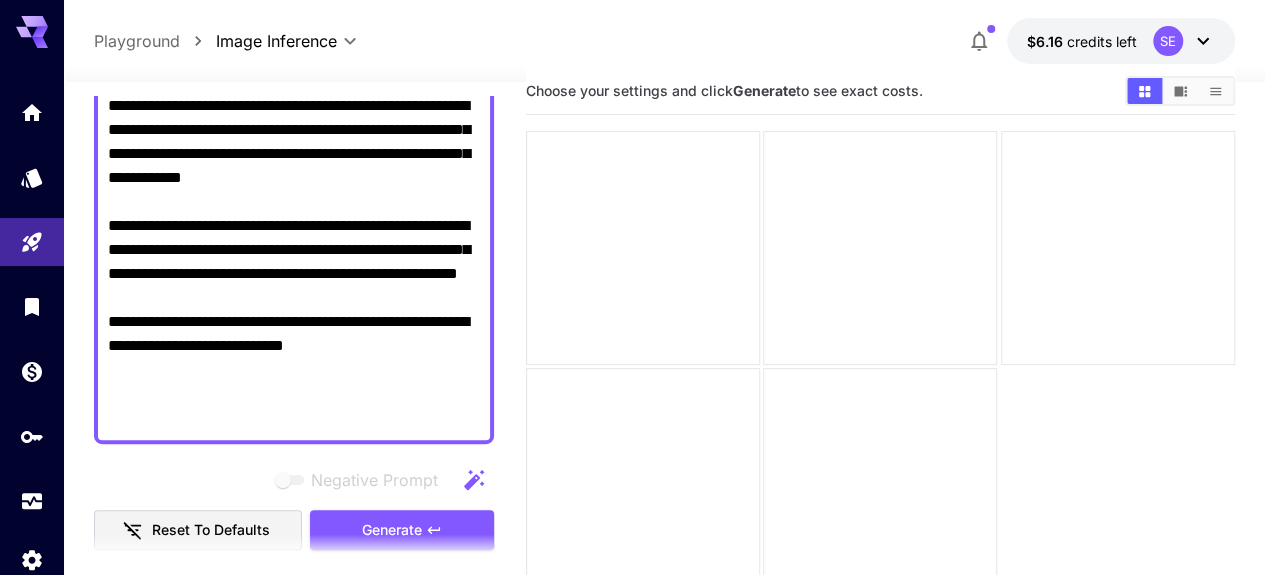 click on "**********" at bounding box center (294, 142) 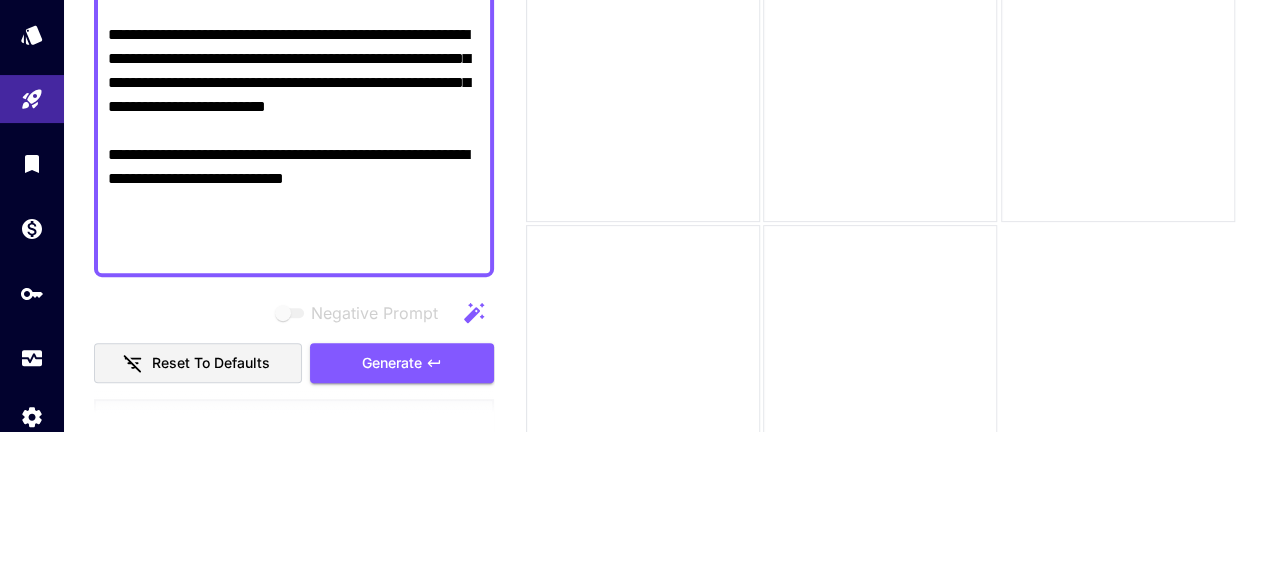 scroll, scrollTop: 30, scrollLeft: 0, axis: vertical 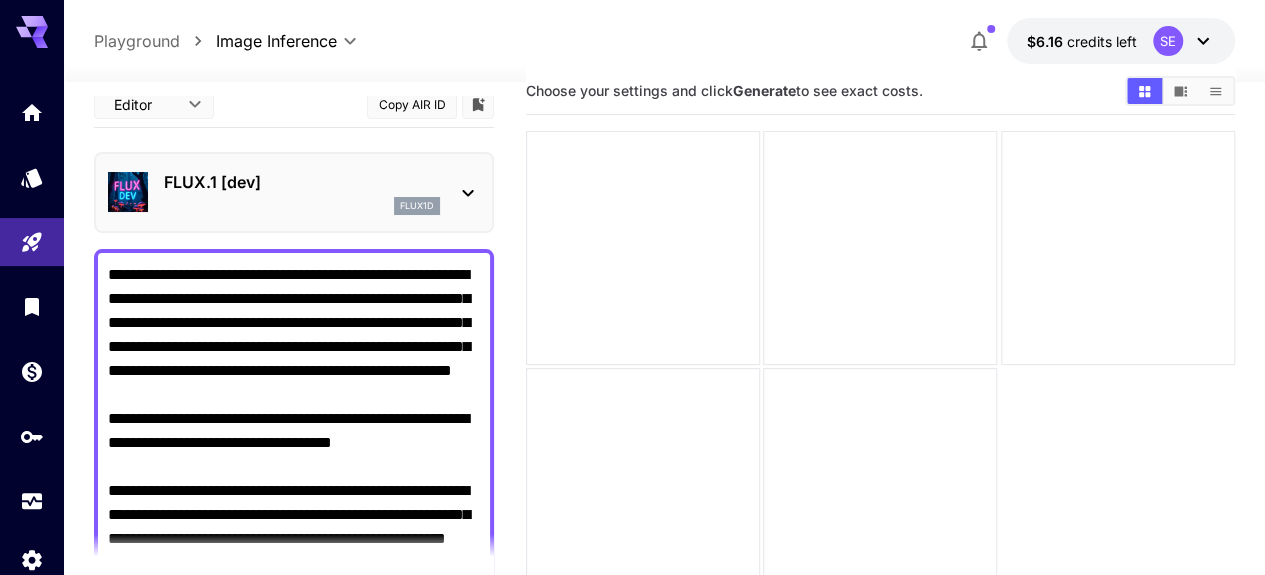 click on "**********" at bounding box center [294, 539] 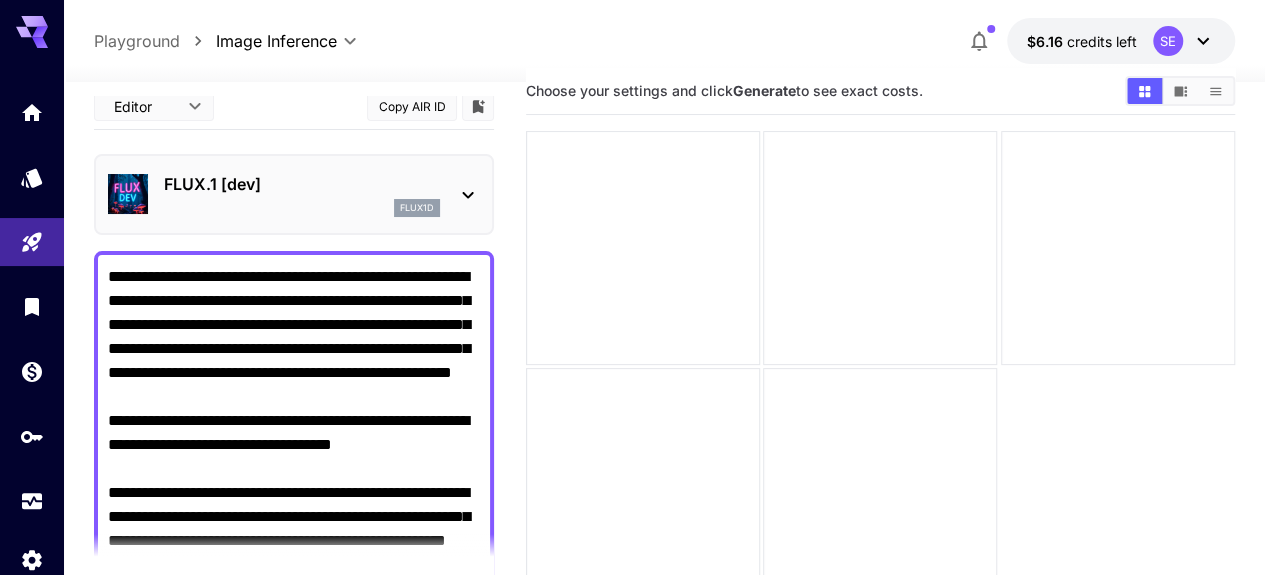 scroll, scrollTop: 30, scrollLeft: 0, axis: vertical 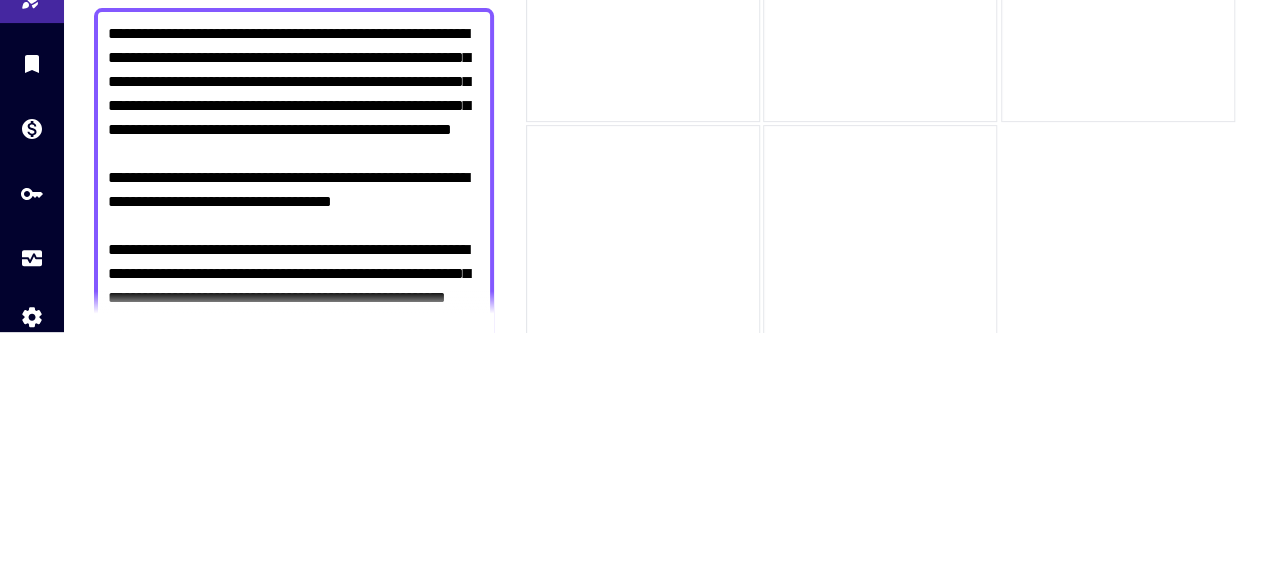 click at bounding box center (880, 485) 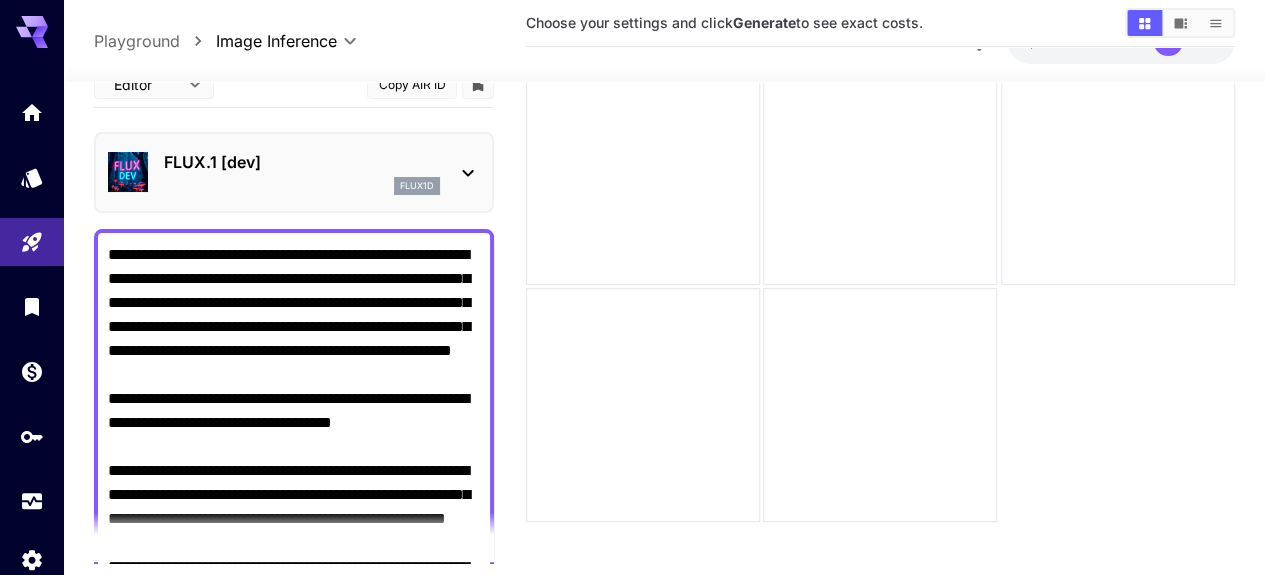 scroll, scrollTop: 158, scrollLeft: 0, axis: vertical 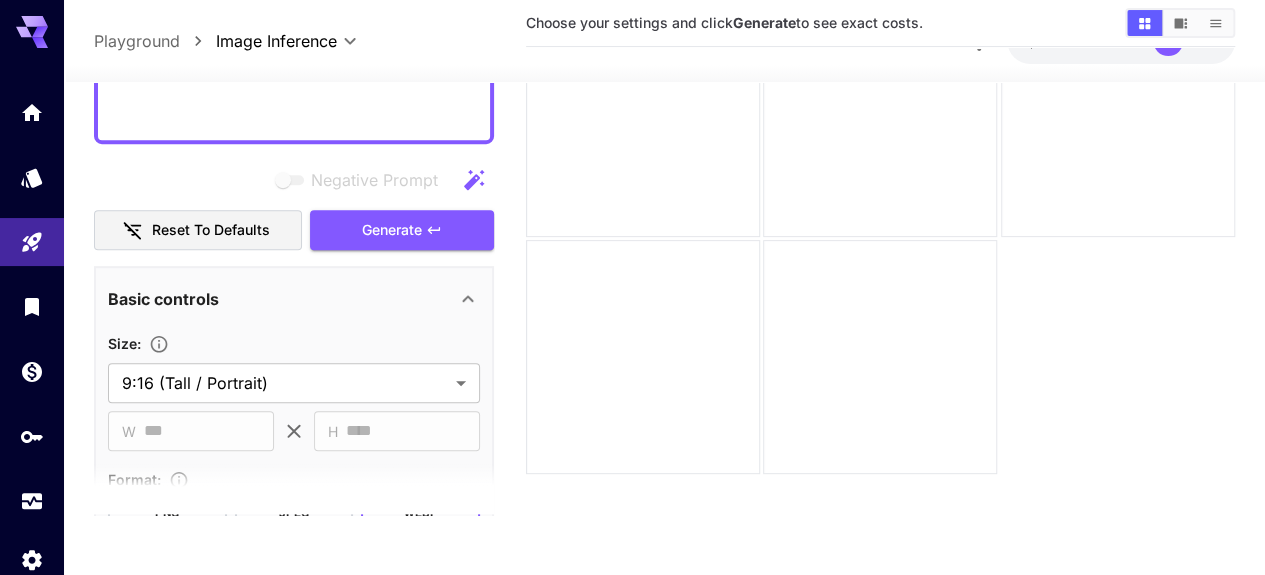 click on "Generate" at bounding box center (402, 230) 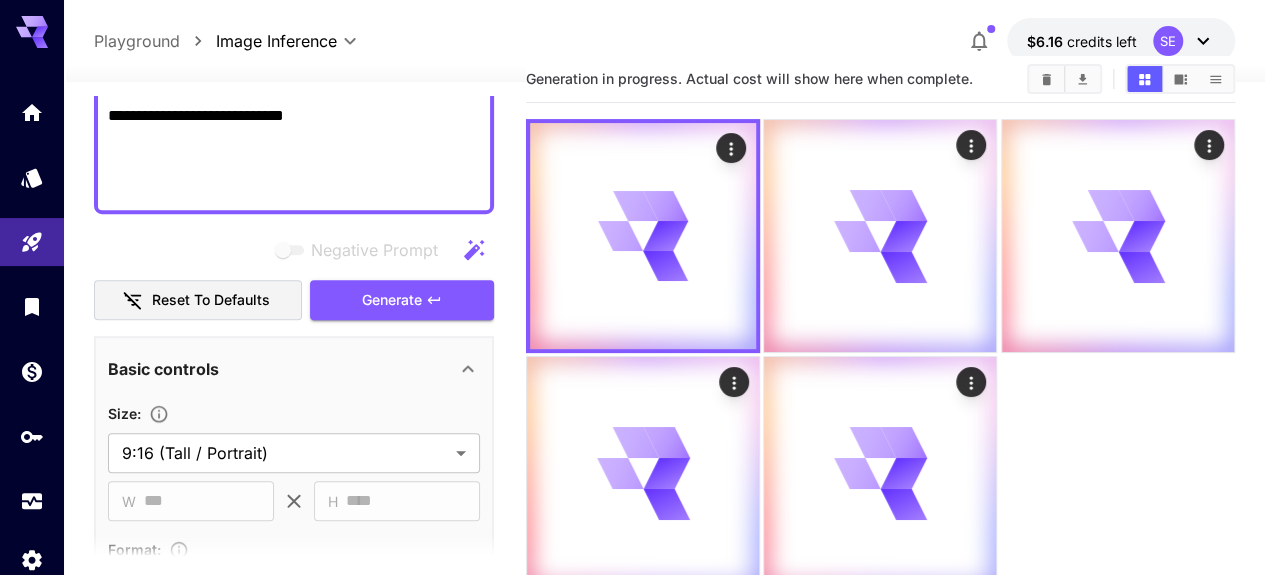 scroll, scrollTop: 28, scrollLeft: 0, axis: vertical 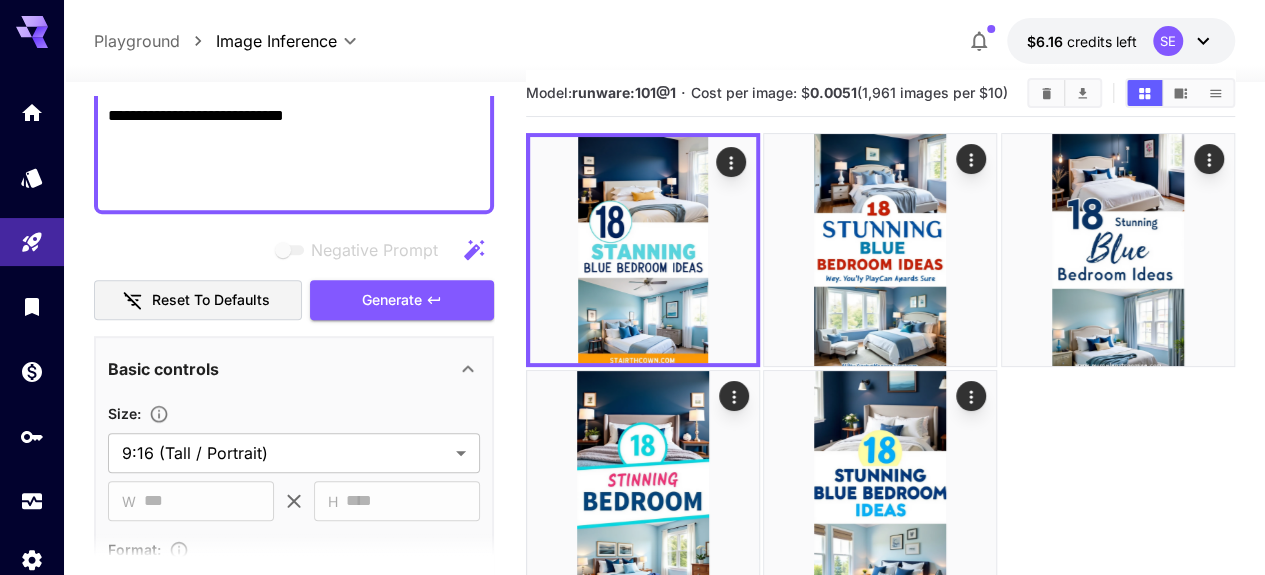 click 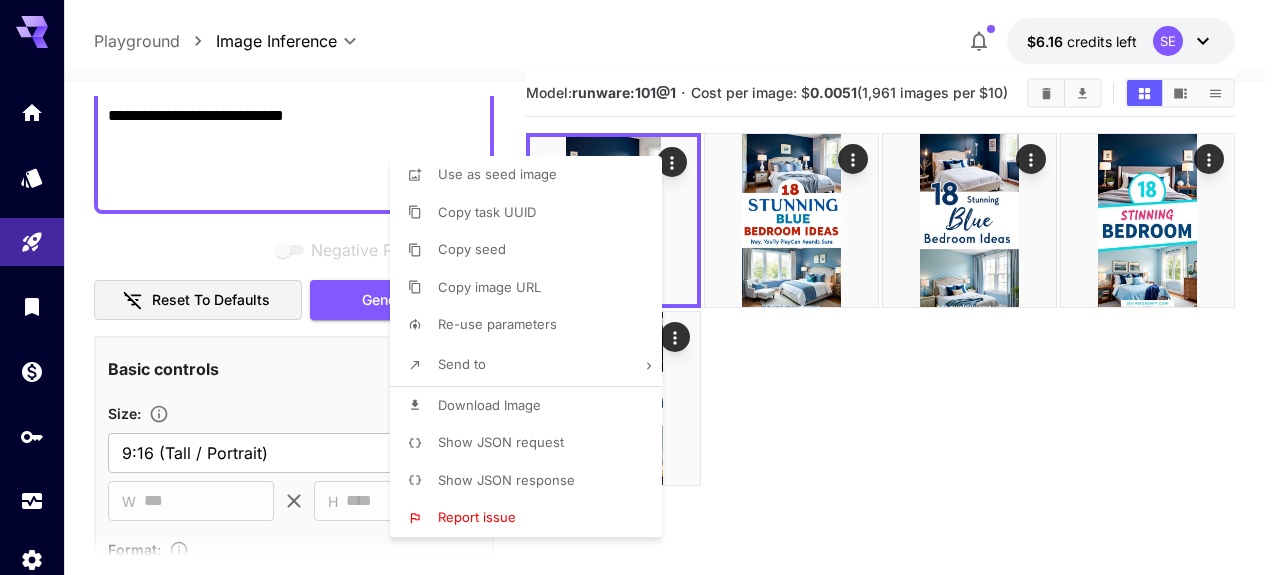 click on "Download Image" at bounding box center (489, 405) 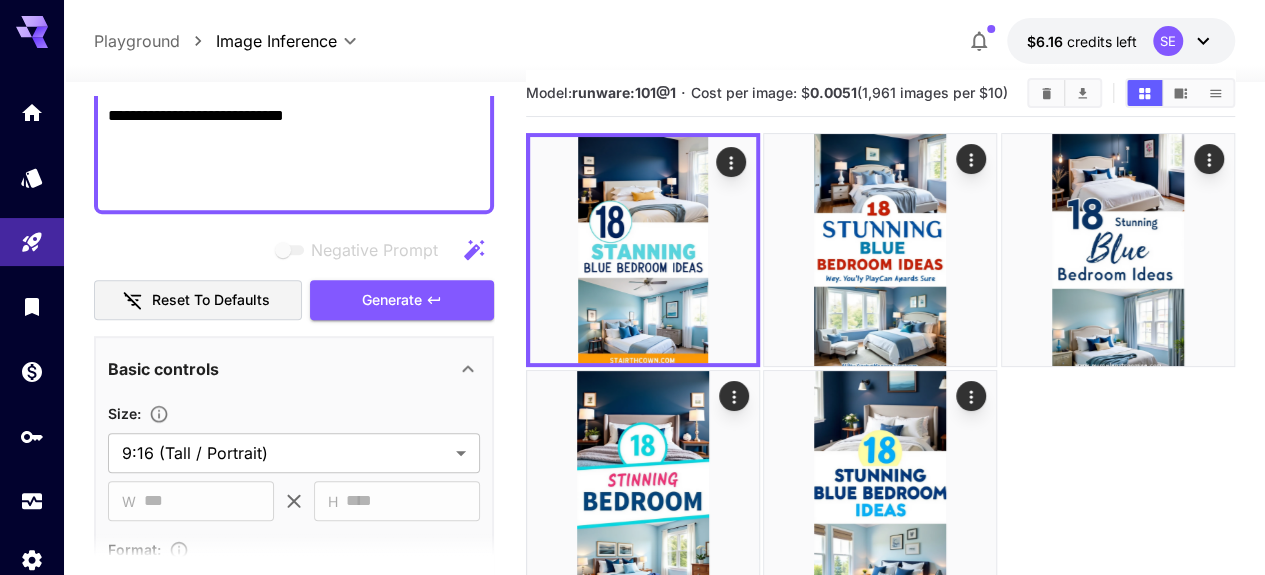 click 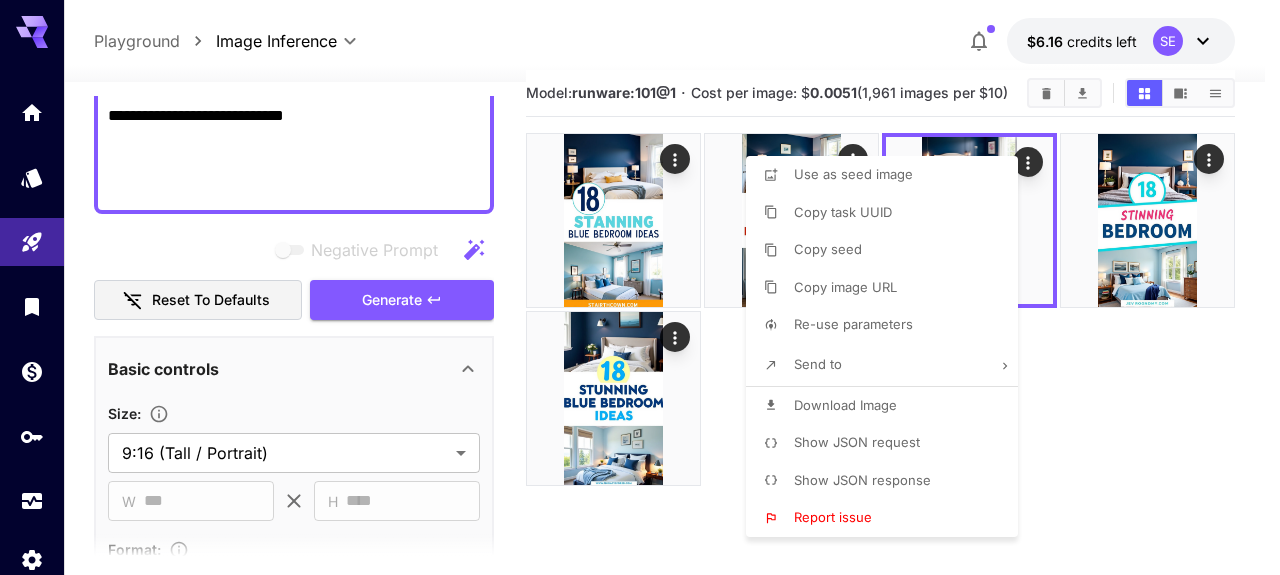 click on "Download Image" at bounding box center [845, 405] 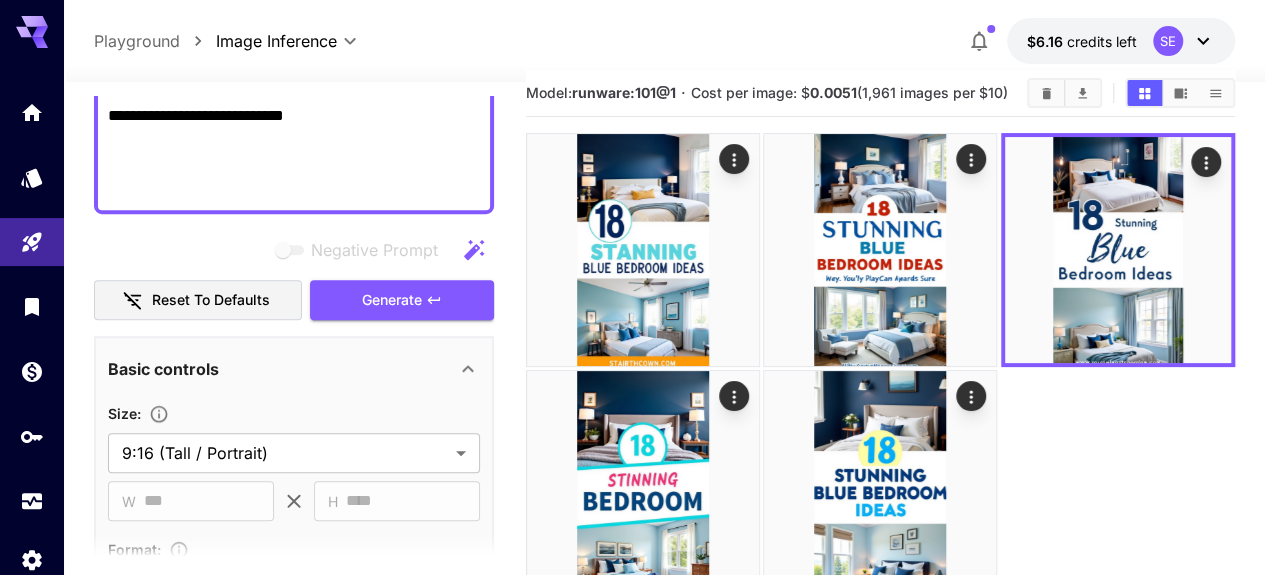 click 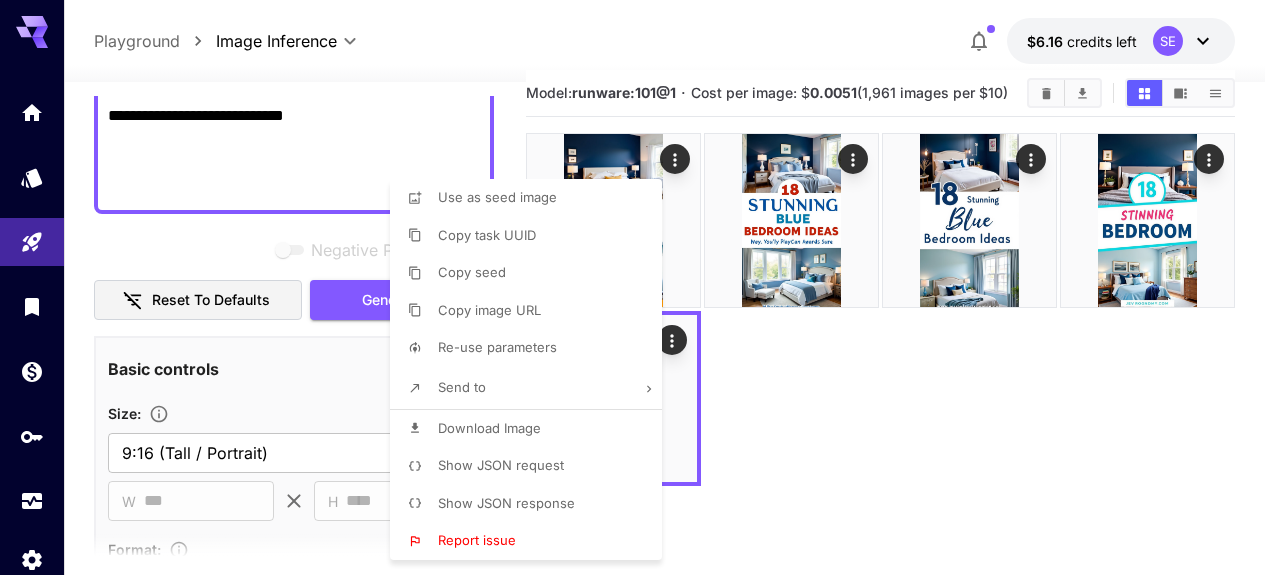 click on "Download Image" at bounding box center [489, 428] 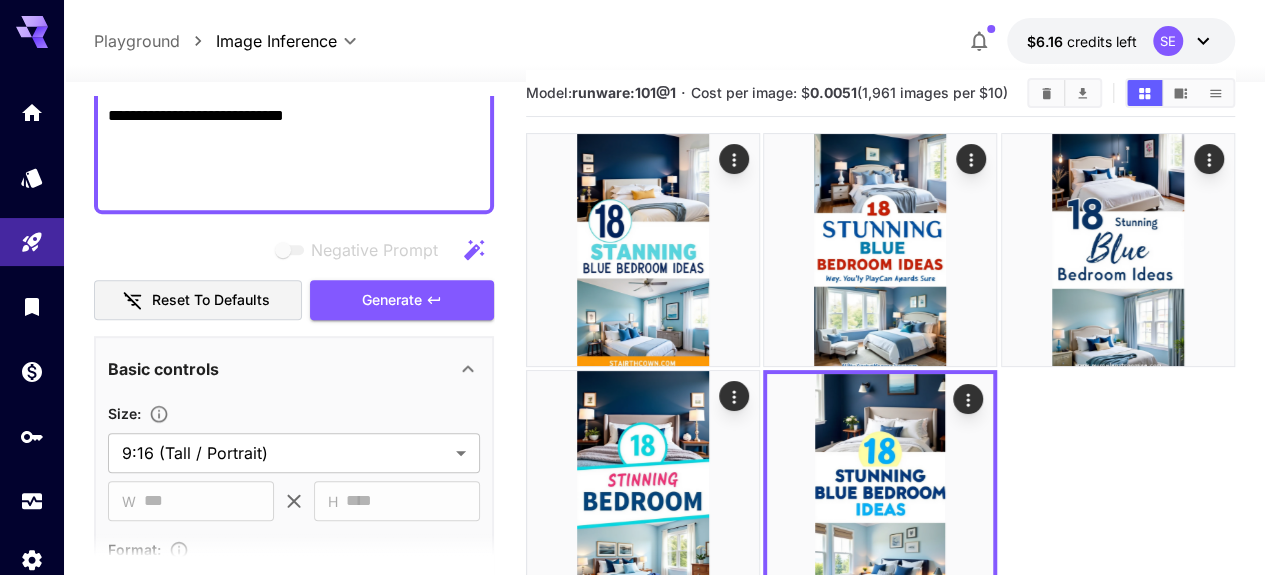 click 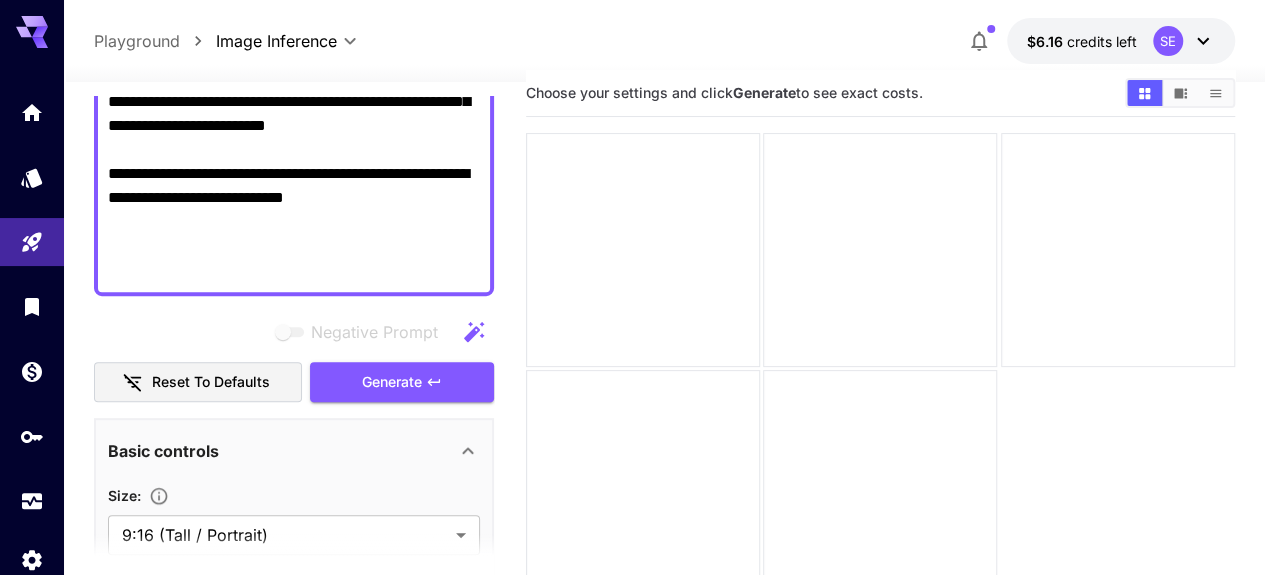 scroll, scrollTop: 486, scrollLeft: 0, axis: vertical 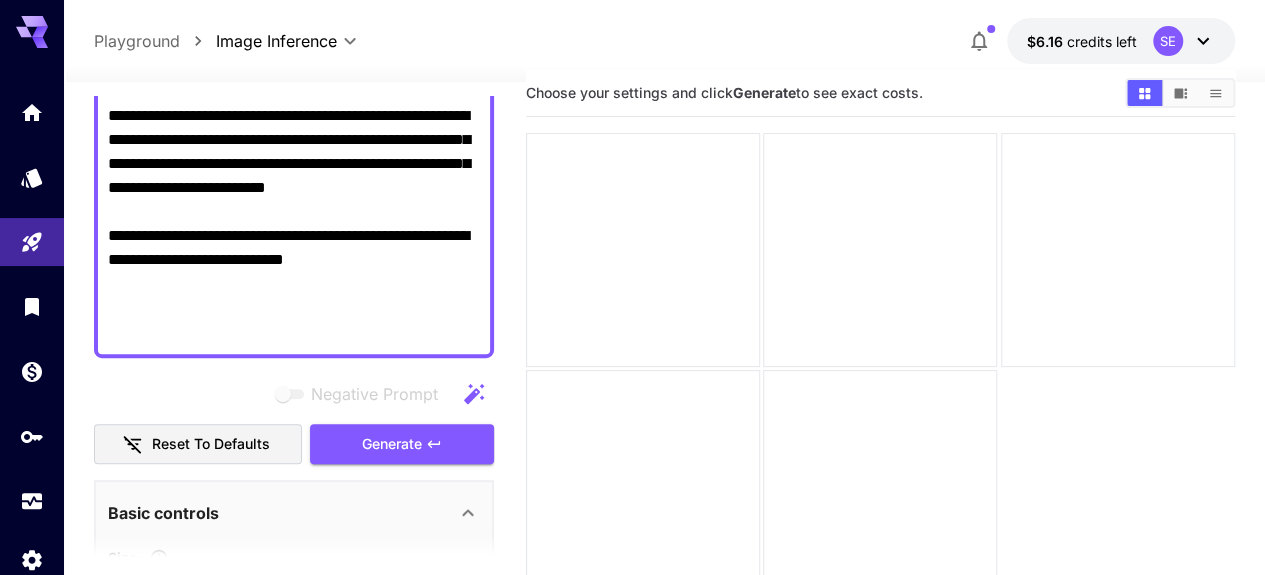 click on "**********" at bounding box center [294, 68] 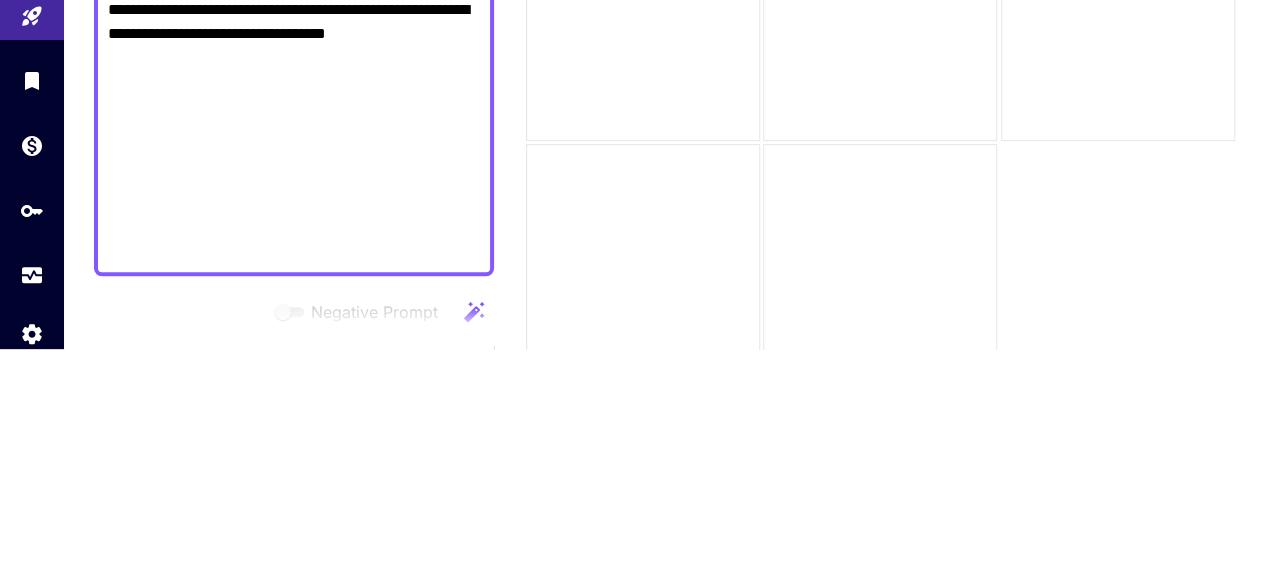 scroll, scrollTop: 28, scrollLeft: 0, axis: vertical 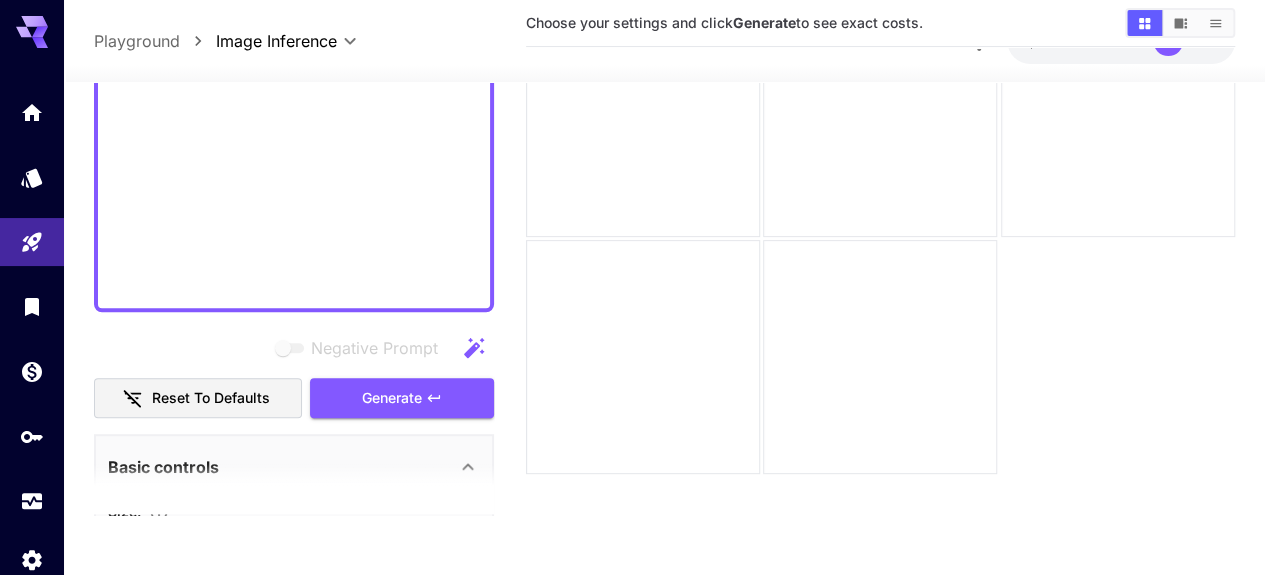 click at bounding box center (880, 357) 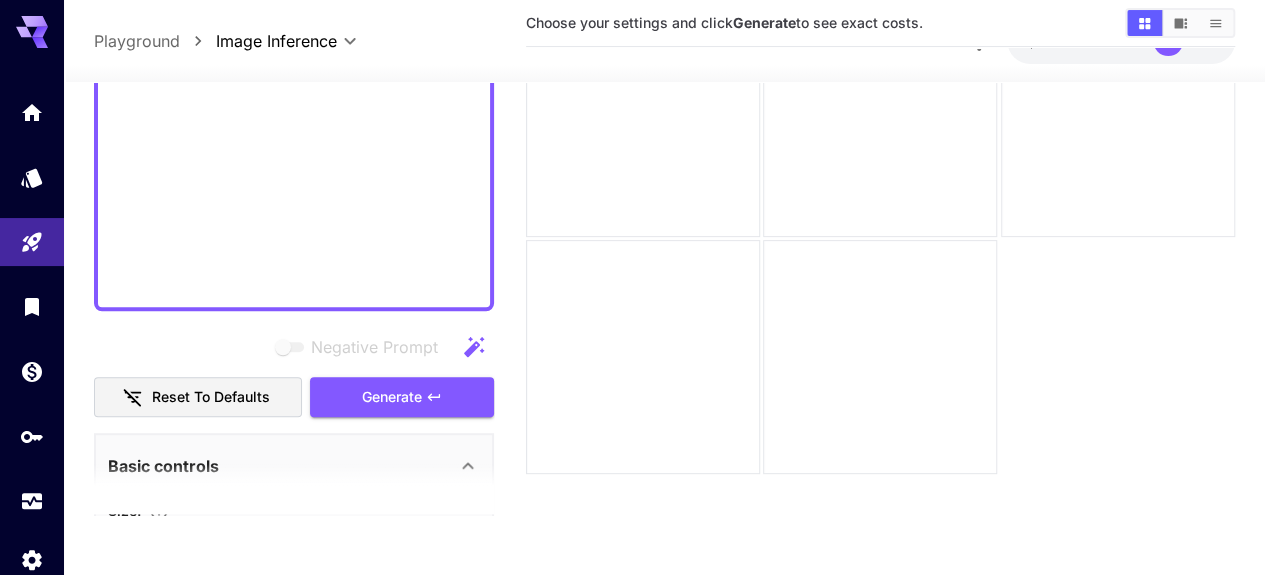 click on "Generate" at bounding box center (392, 397) 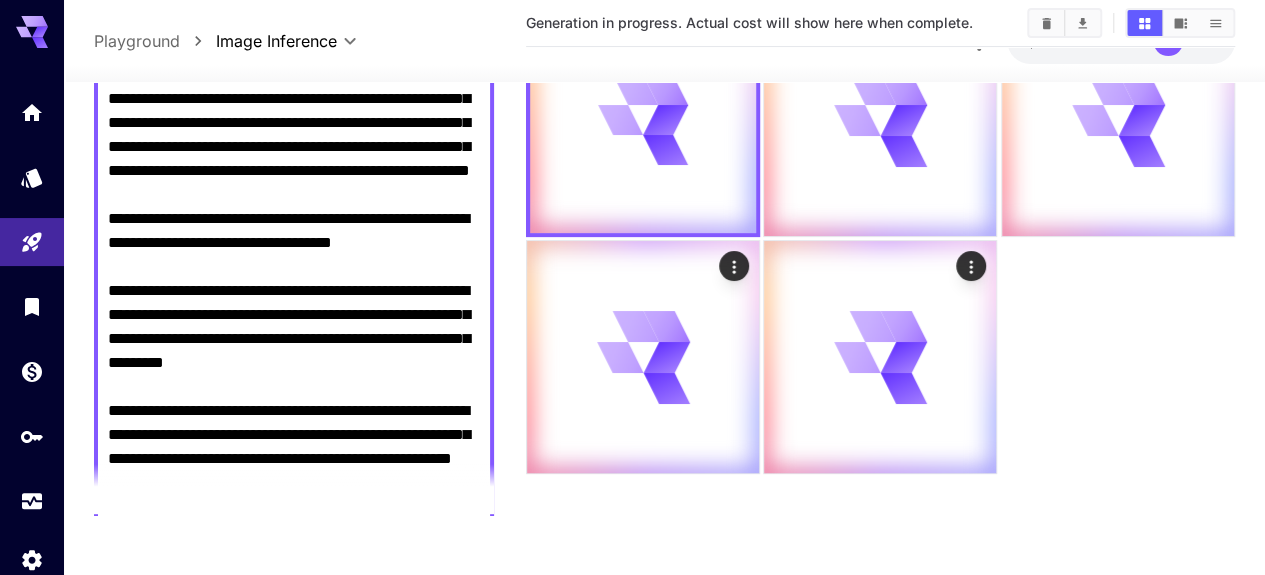 scroll, scrollTop: 181, scrollLeft: 0, axis: vertical 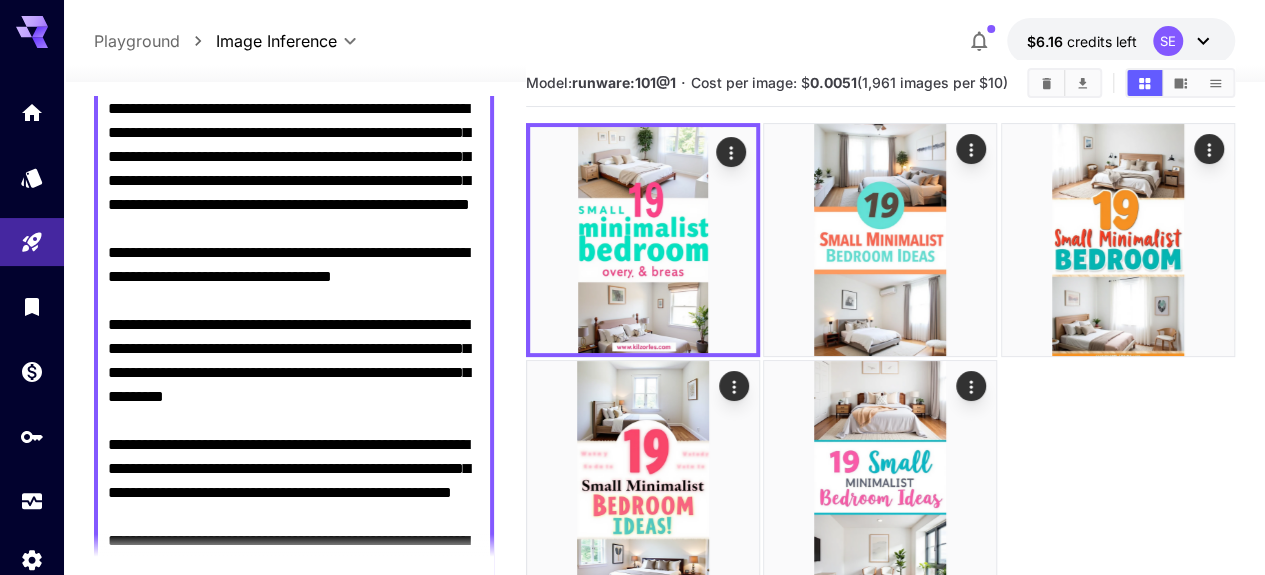click 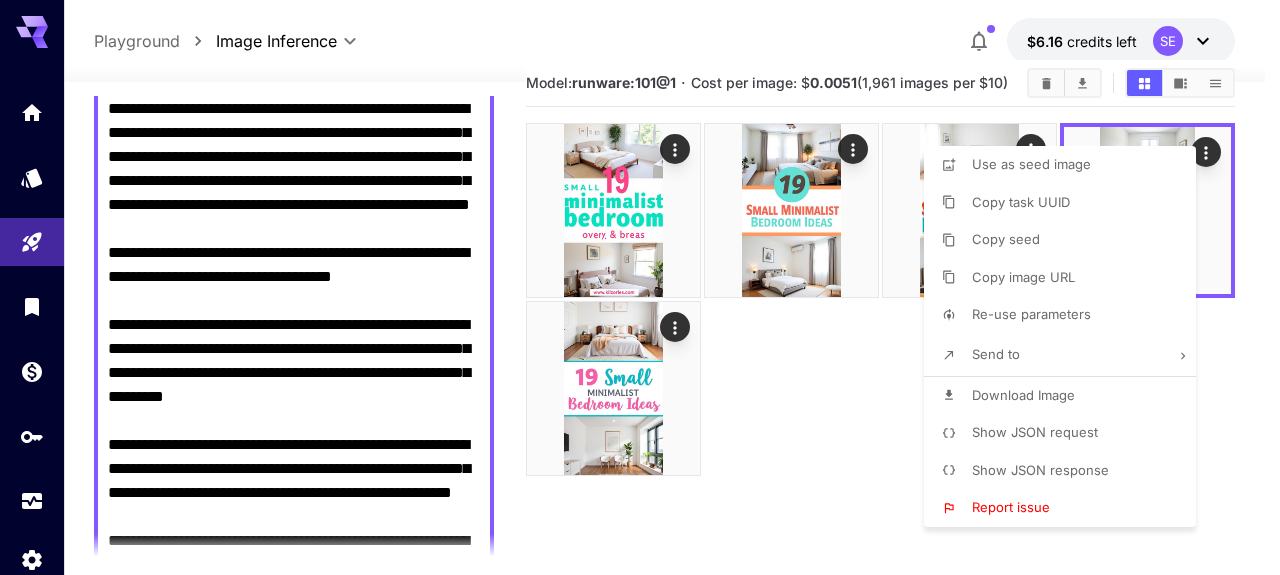 click at bounding box center (640, 287) 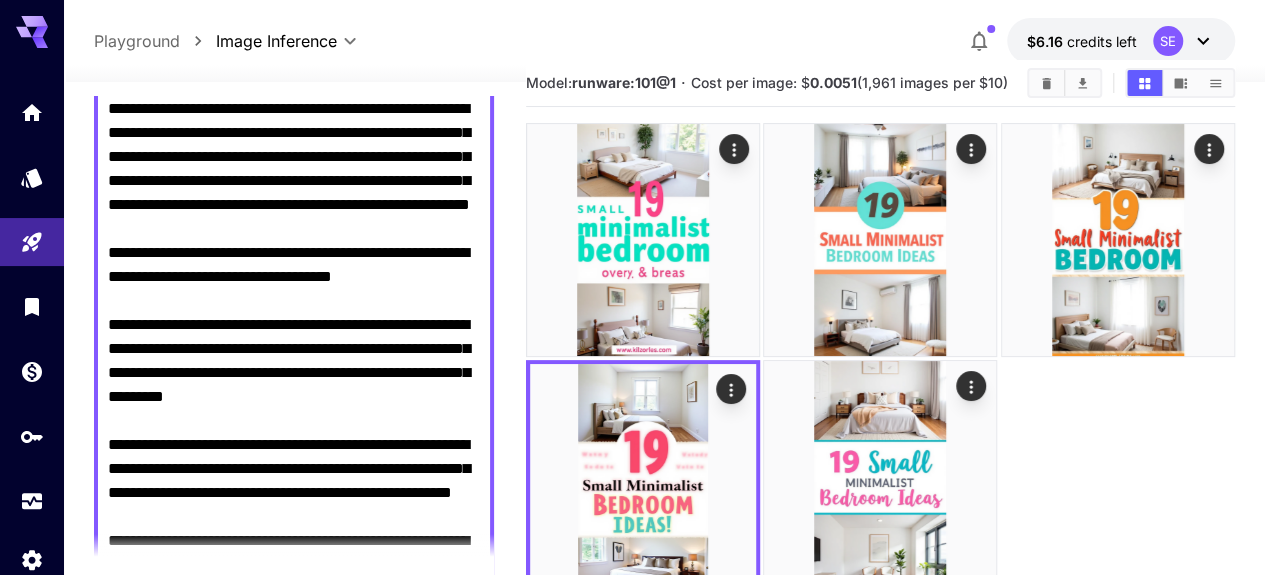 click at bounding box center [643, 477] 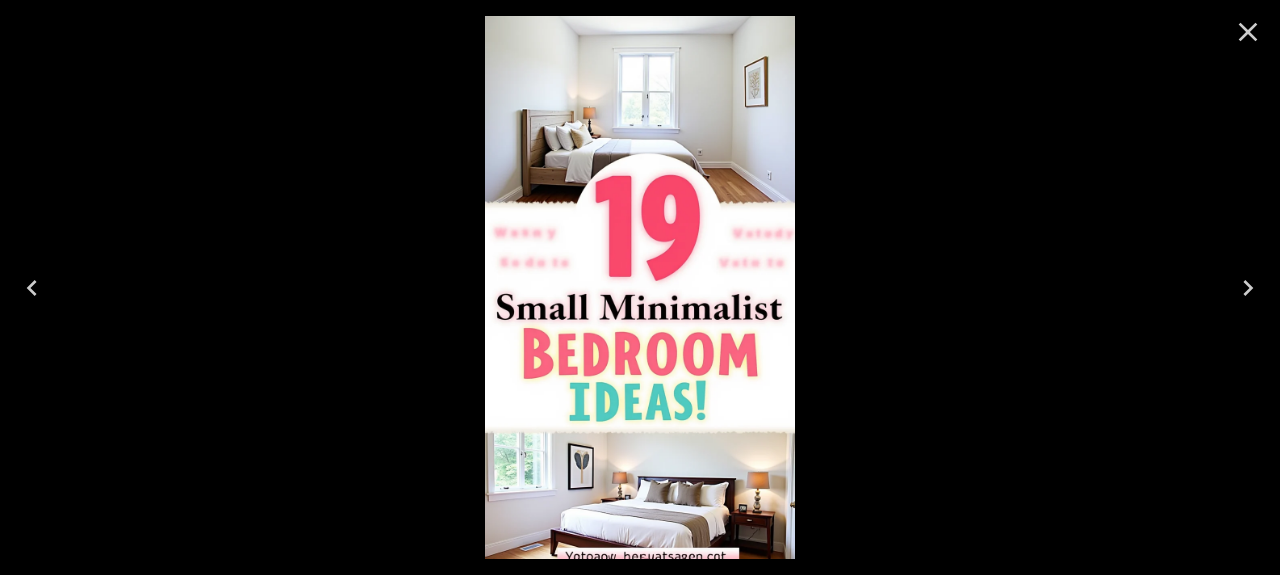 click 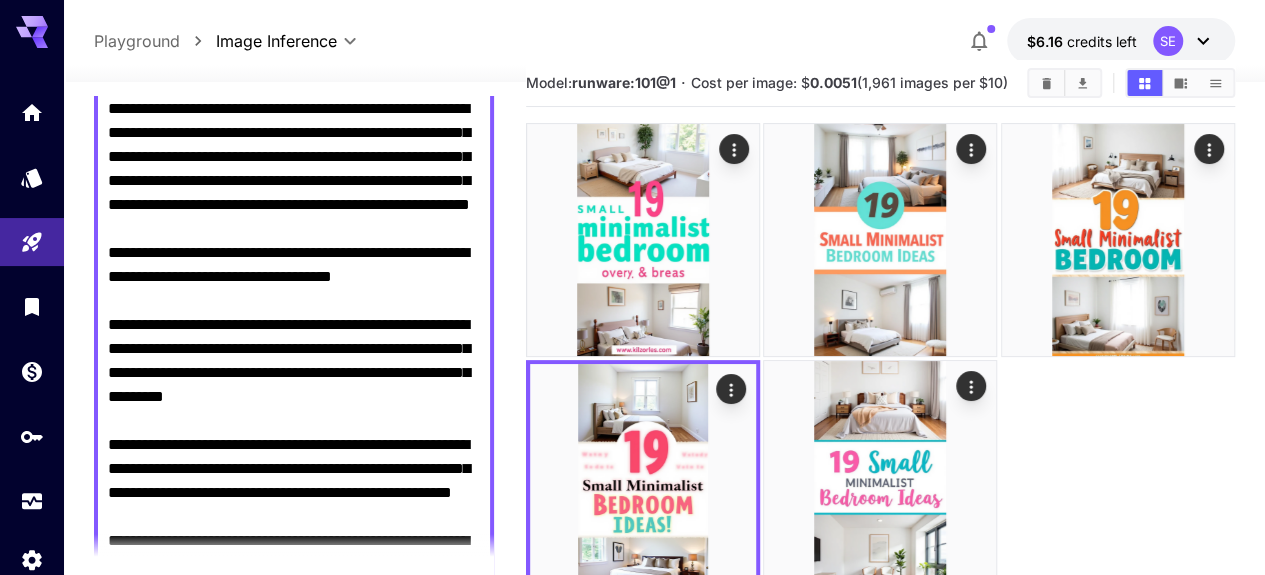 click 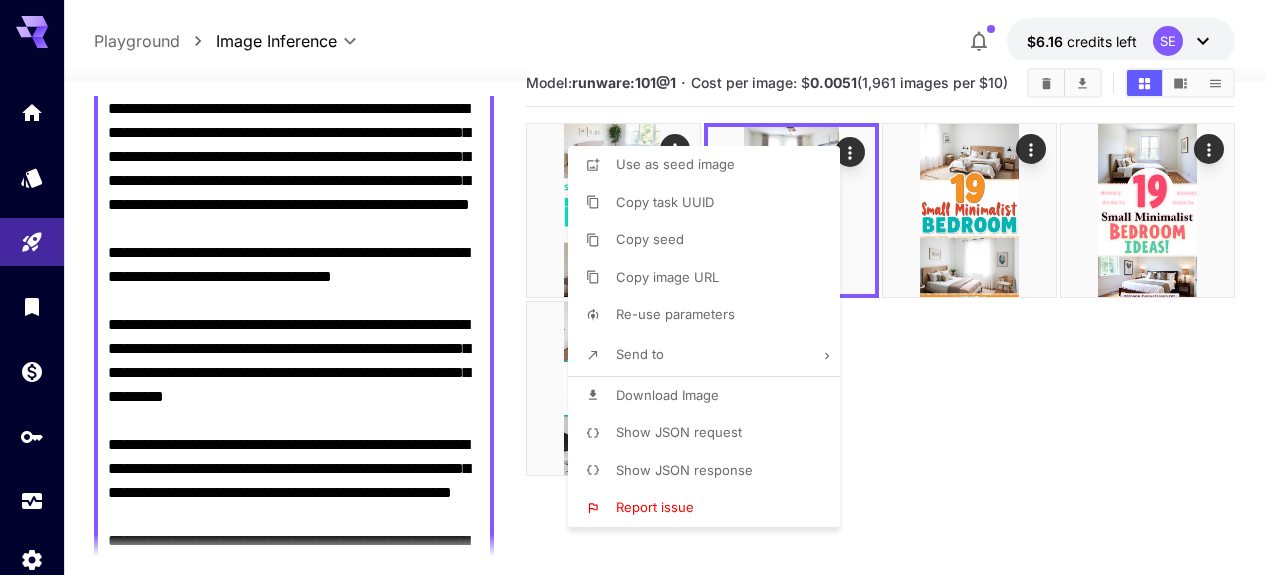 click on "Download Image" at bounding box center (667, 395) 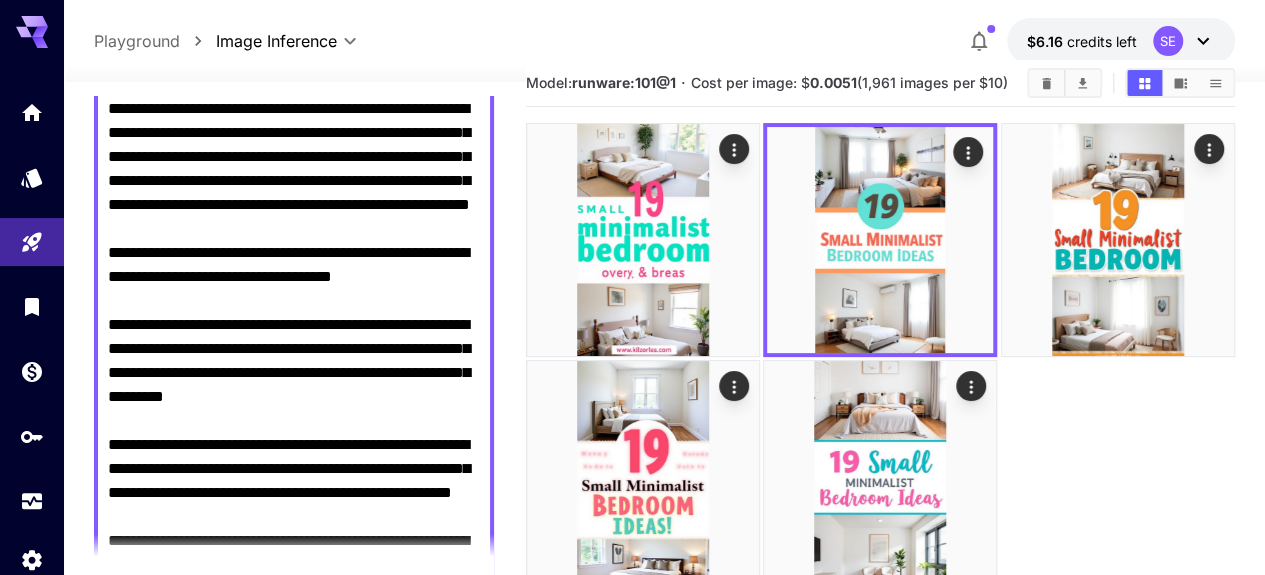 click 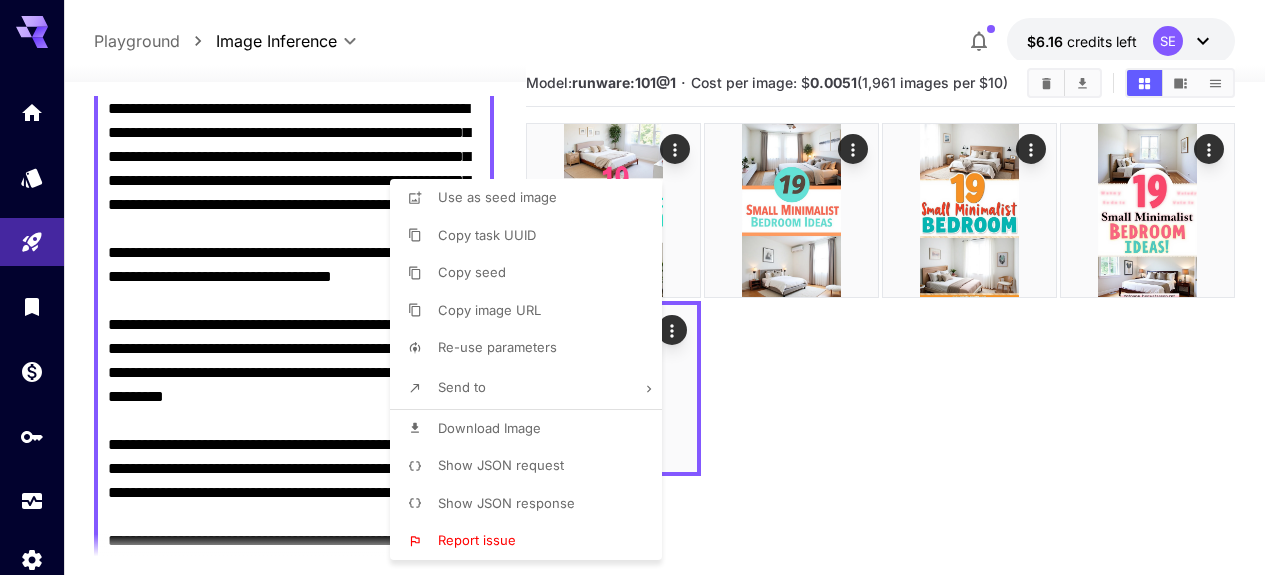 click on "Download Image" at bounding box center [489, 428] 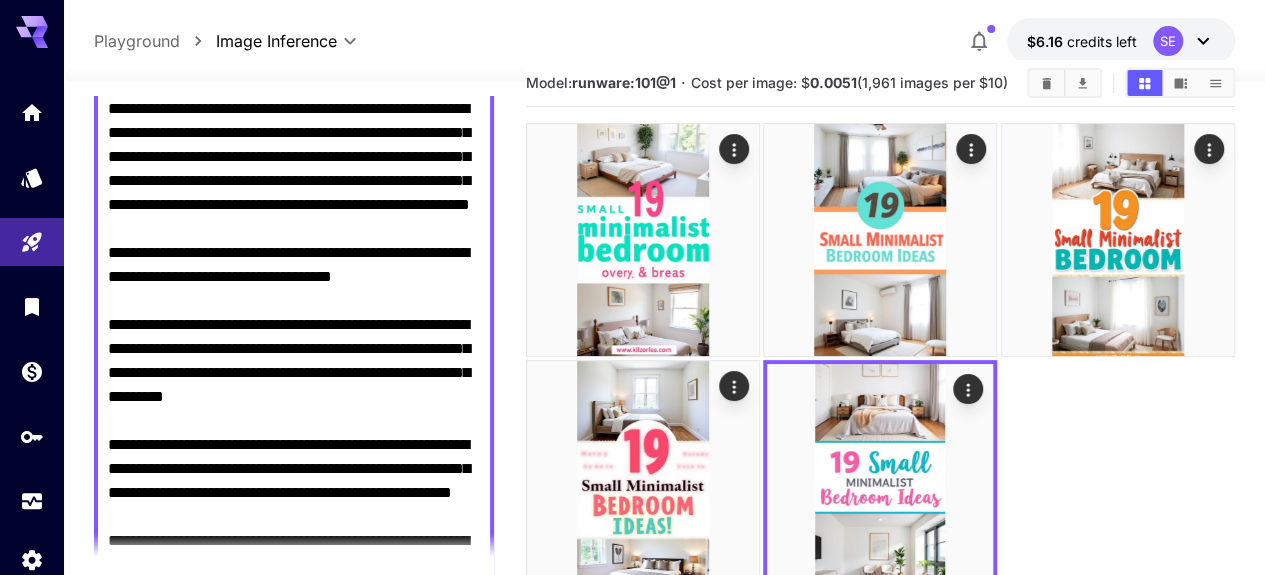 click 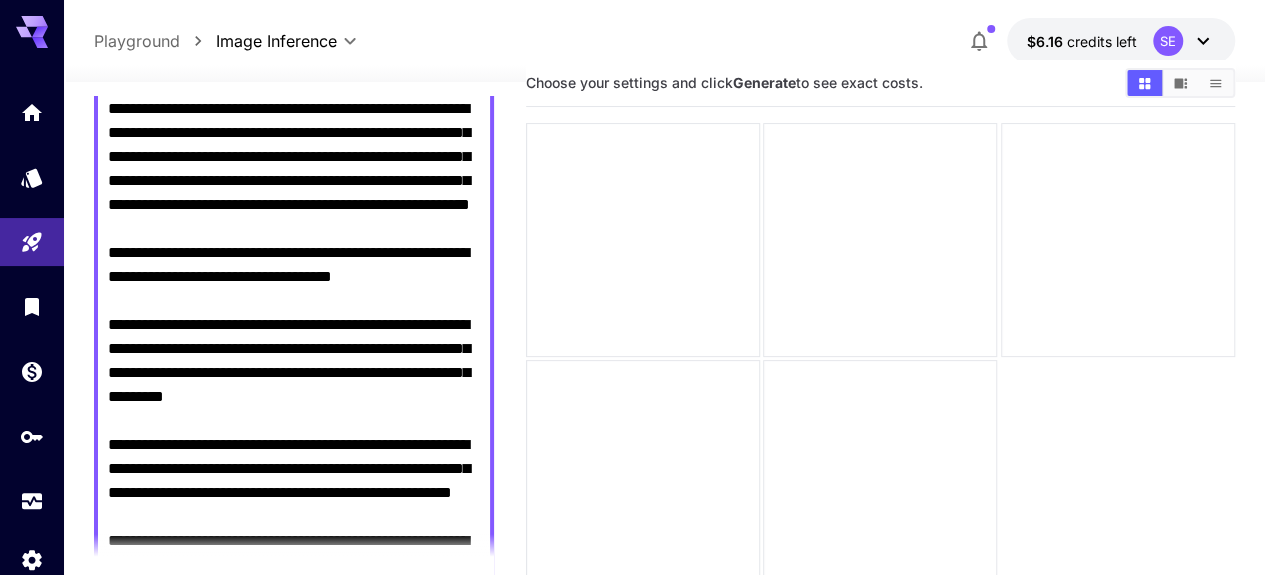 click on "**********" at bounding box center (294, 445) 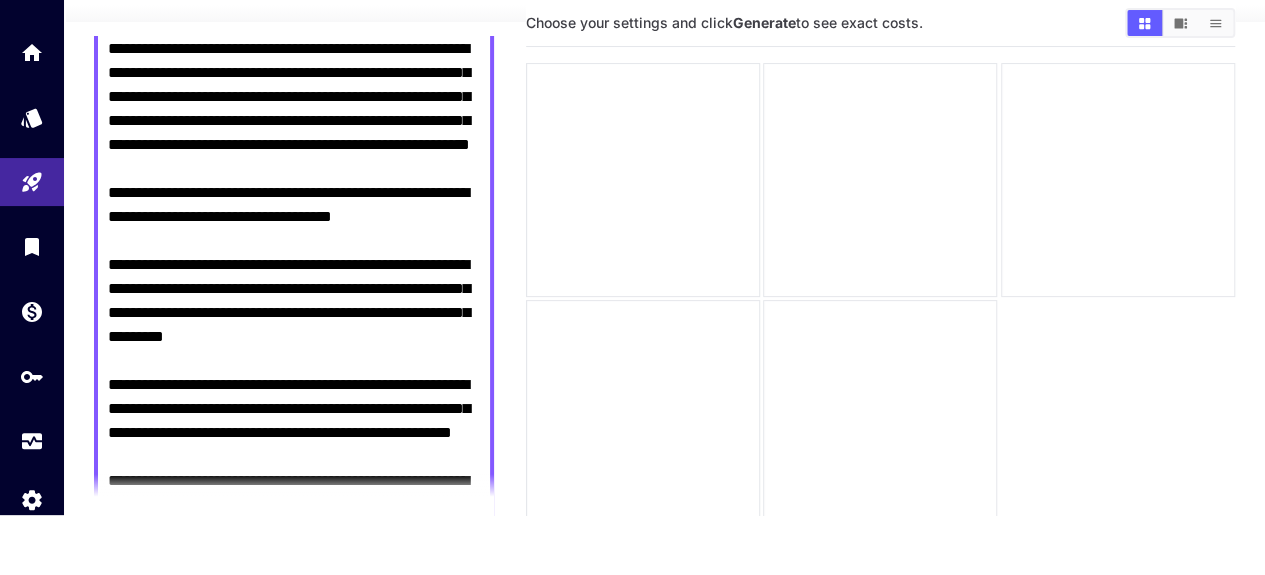 scroll, scrollTop: 38, scrollLeft: 0, axis: vertical 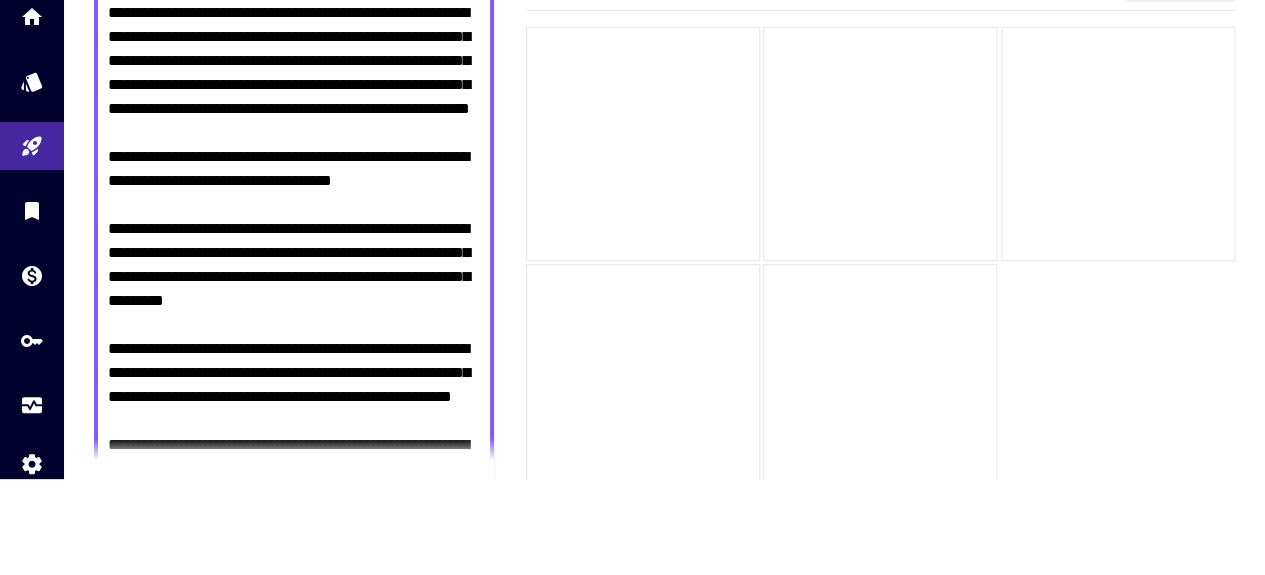 paste on "**********" 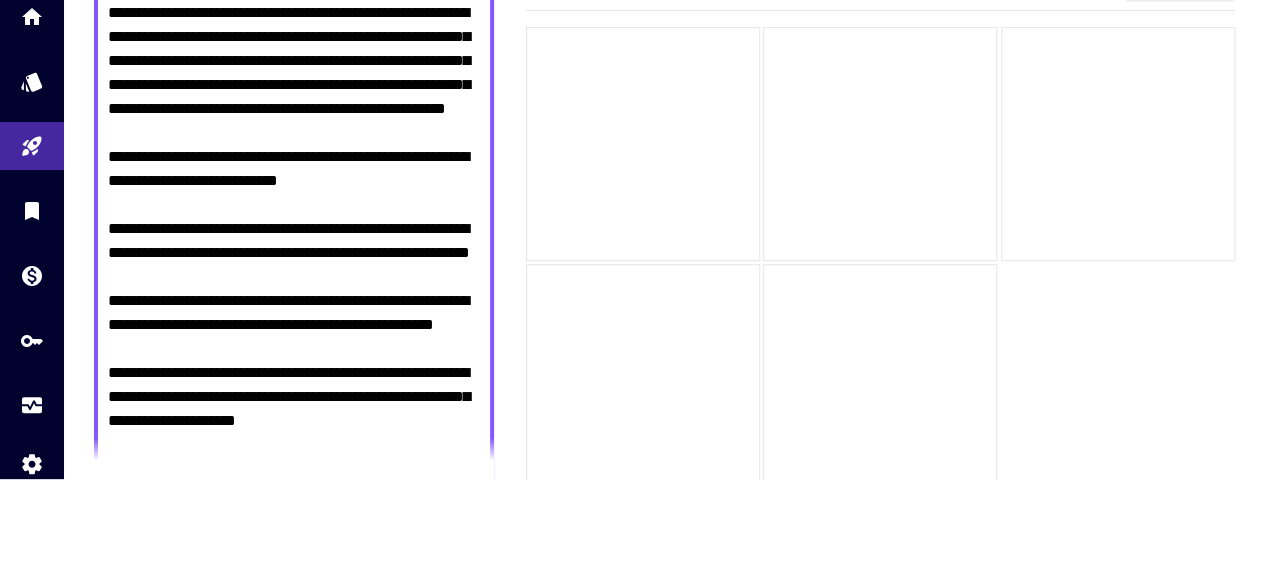 scroll, scrollTop: 38, scrollLeft: 0, axis: vertical 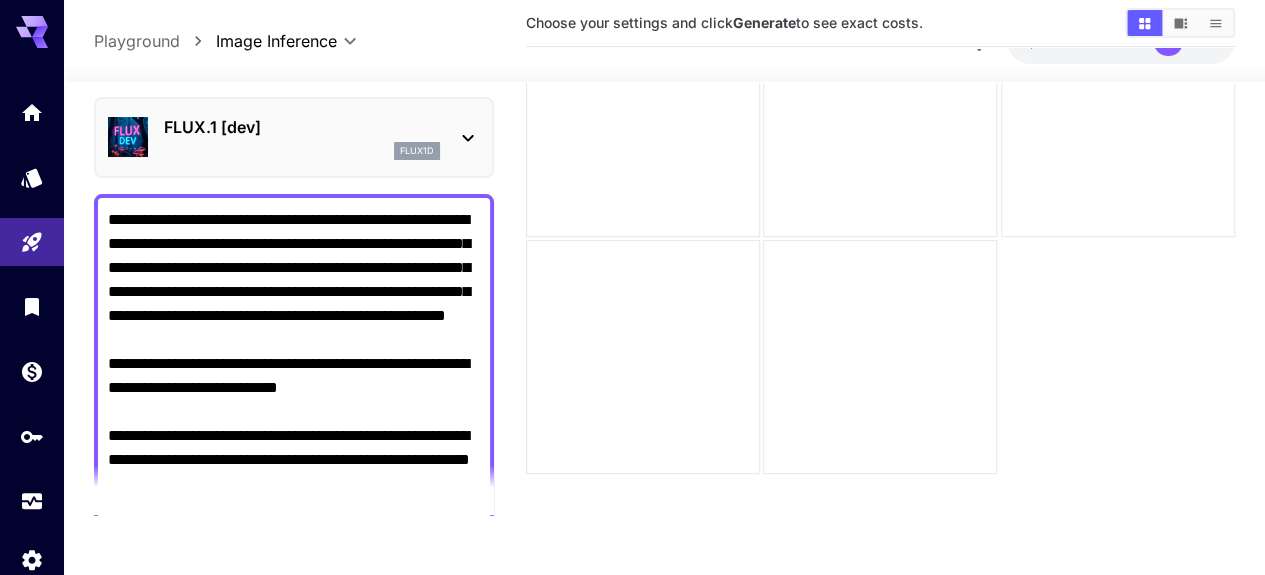click on "Choose your settings and click  Generate  to see exact costs." at bounding box center (880, 227) 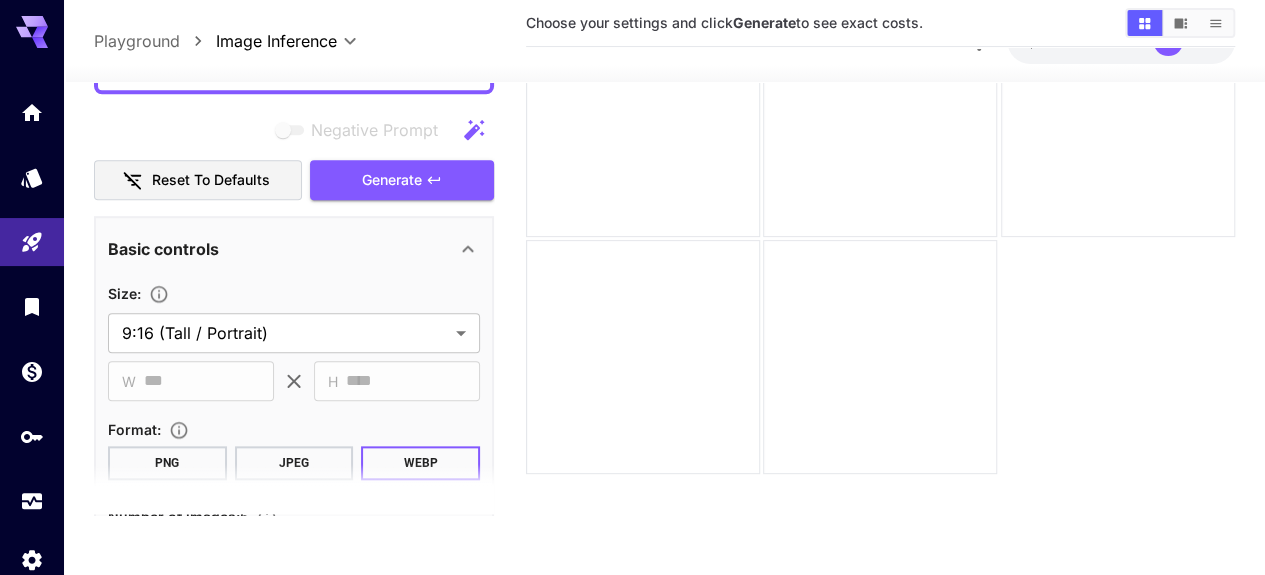 scroll, scrollTop: 978, scrollLeft: 0, axis: vertical 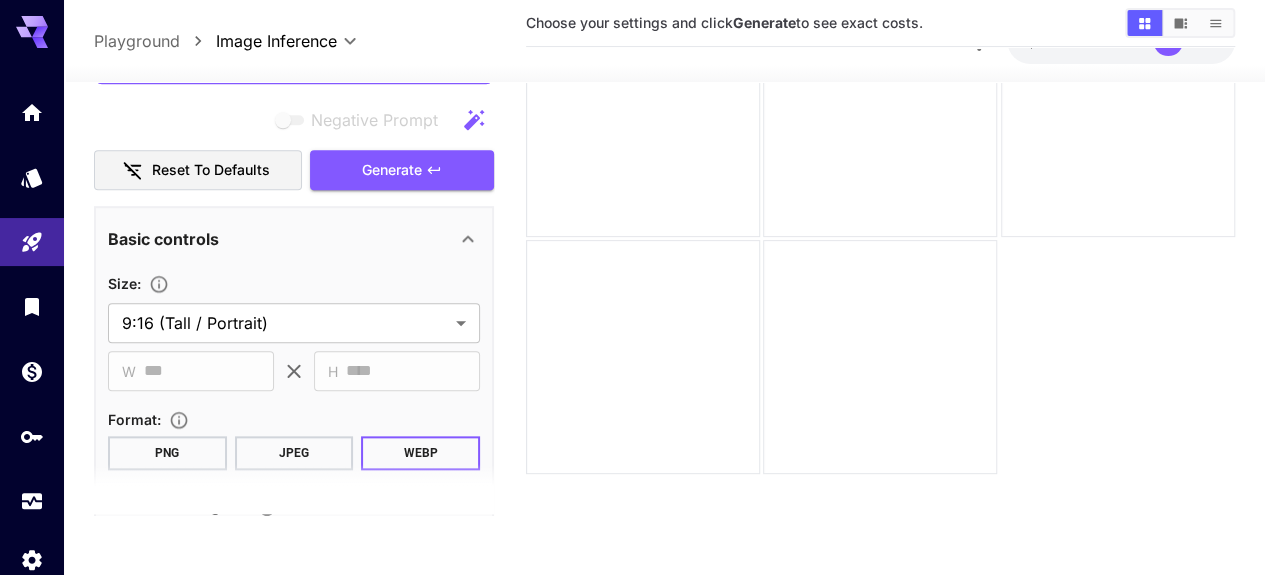 click 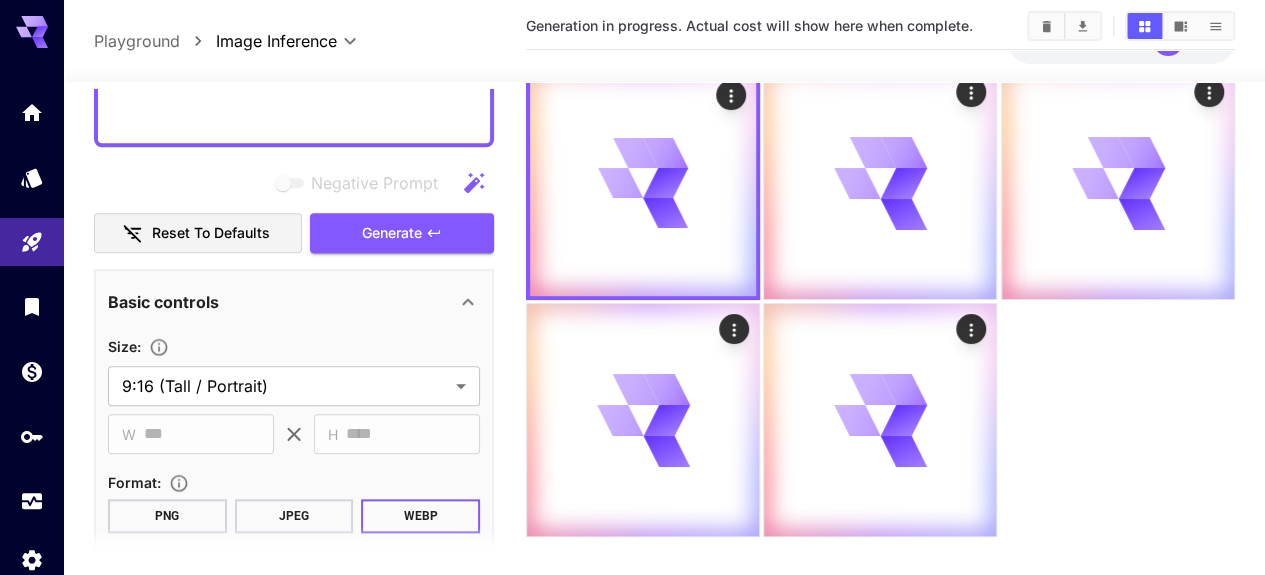 scroll, scrollTop: 65, scrollLeft: 0, axis: vertical 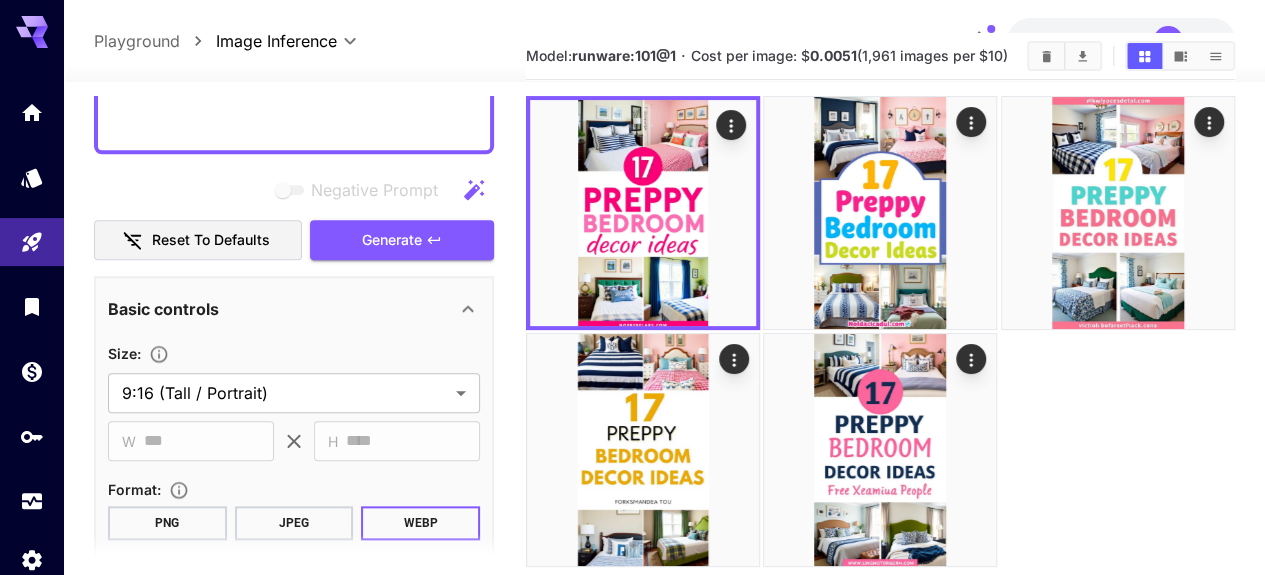 click 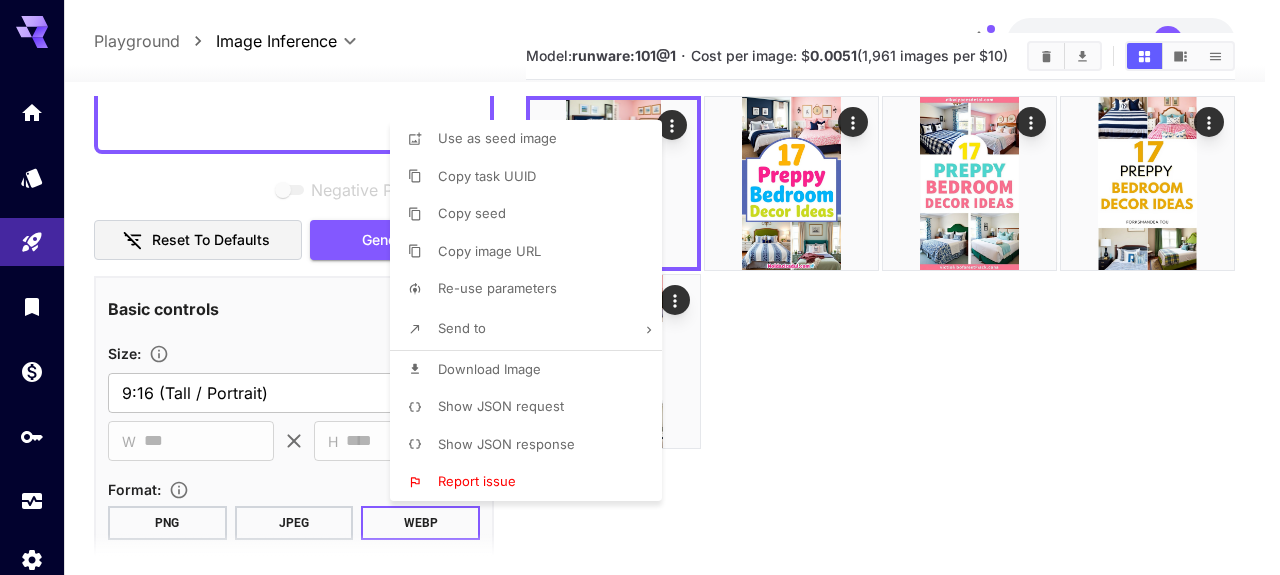 click on "Download Image" at bounding box center (489, 369) 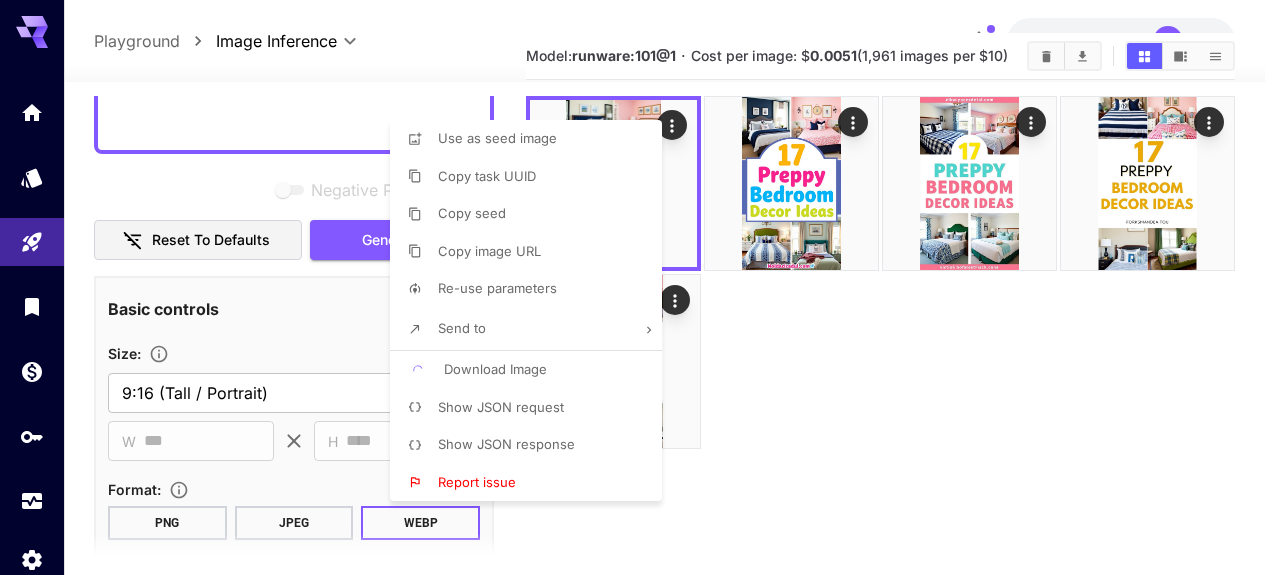 click at bounding box center [640, 287] 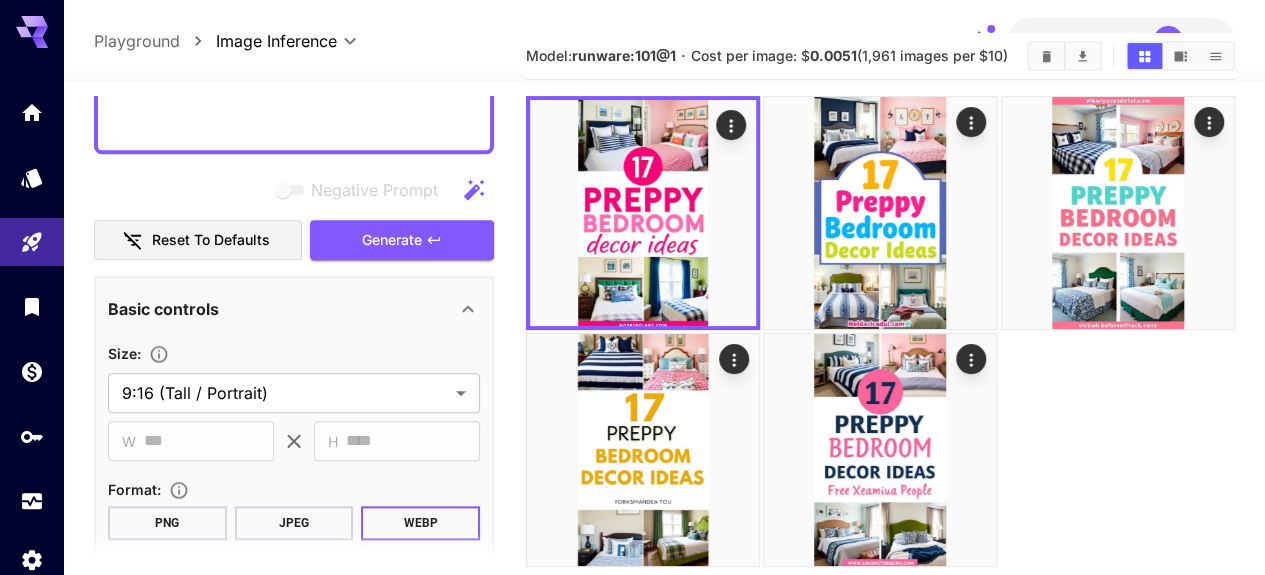 click 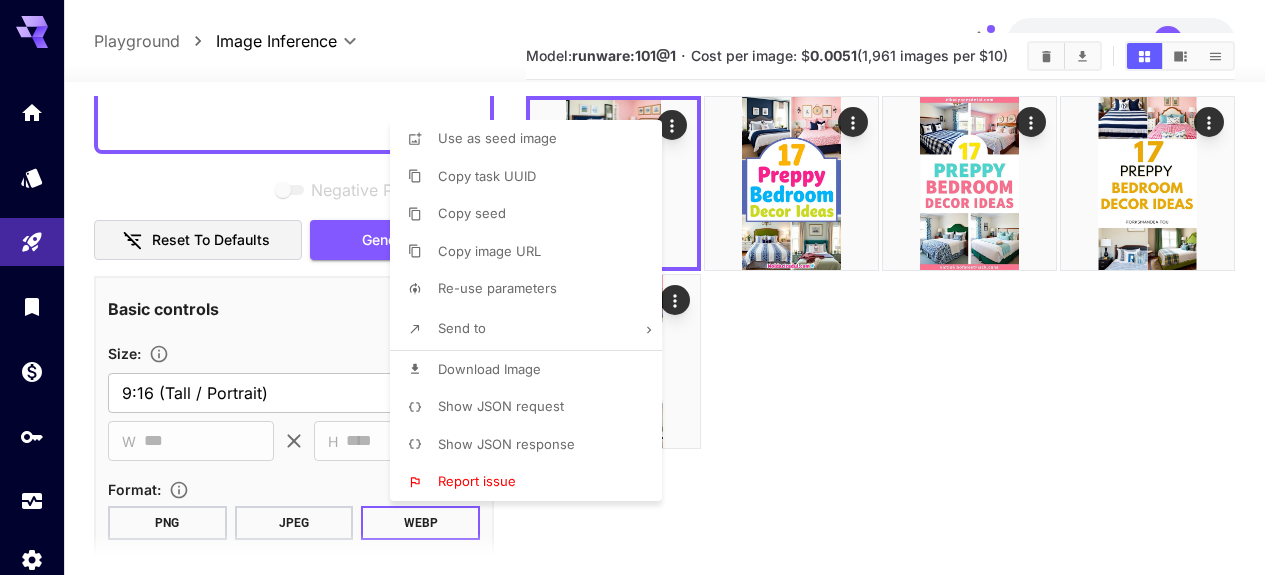 click at bounding box center (640, 287) 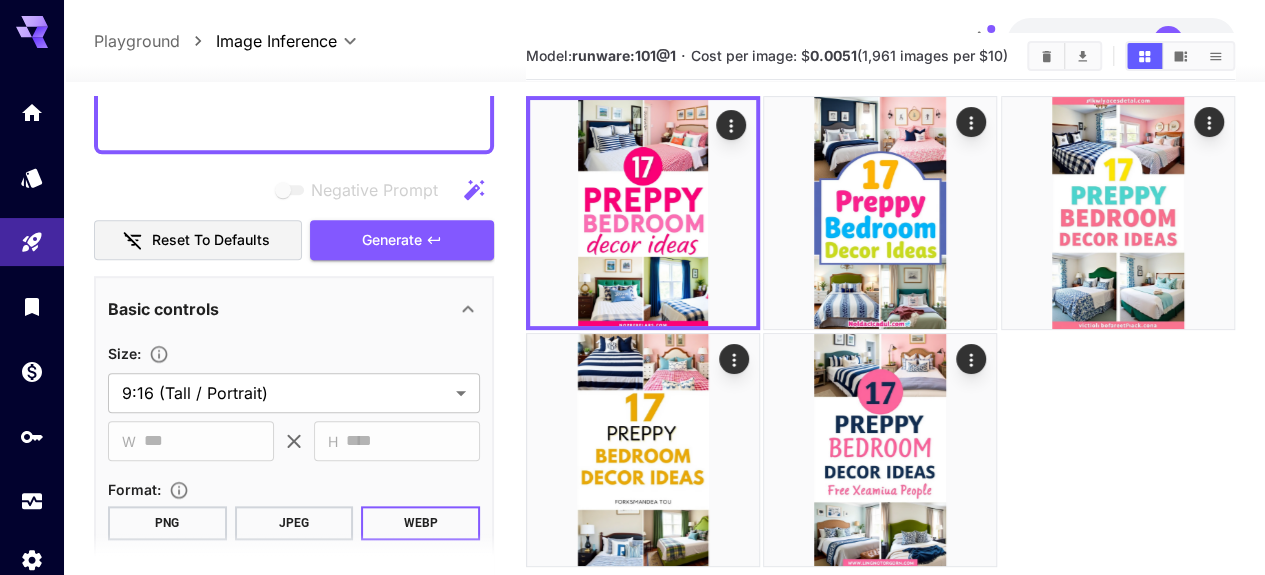 click 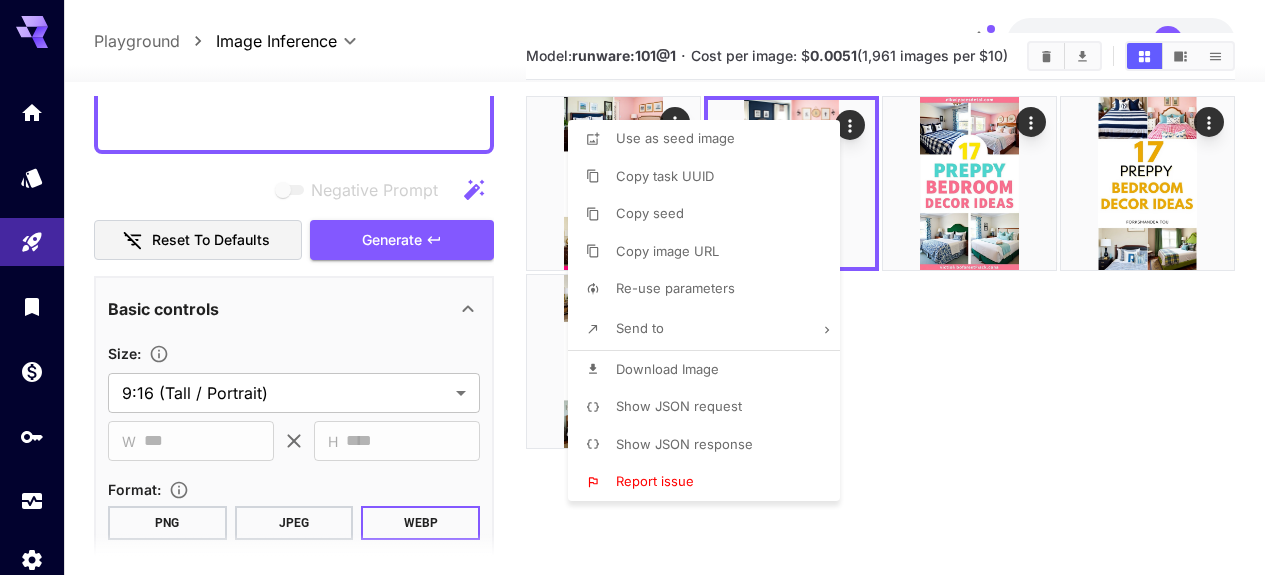 click on "Download Image" at bounding box center (667, 369) 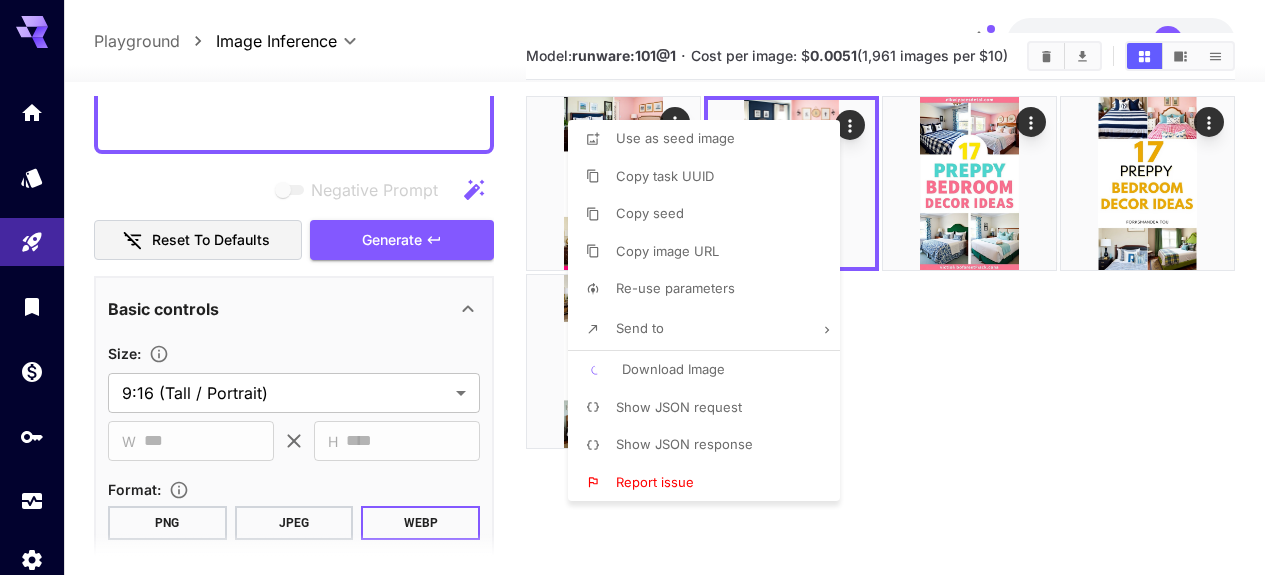 click at bounding box center (640, 287) 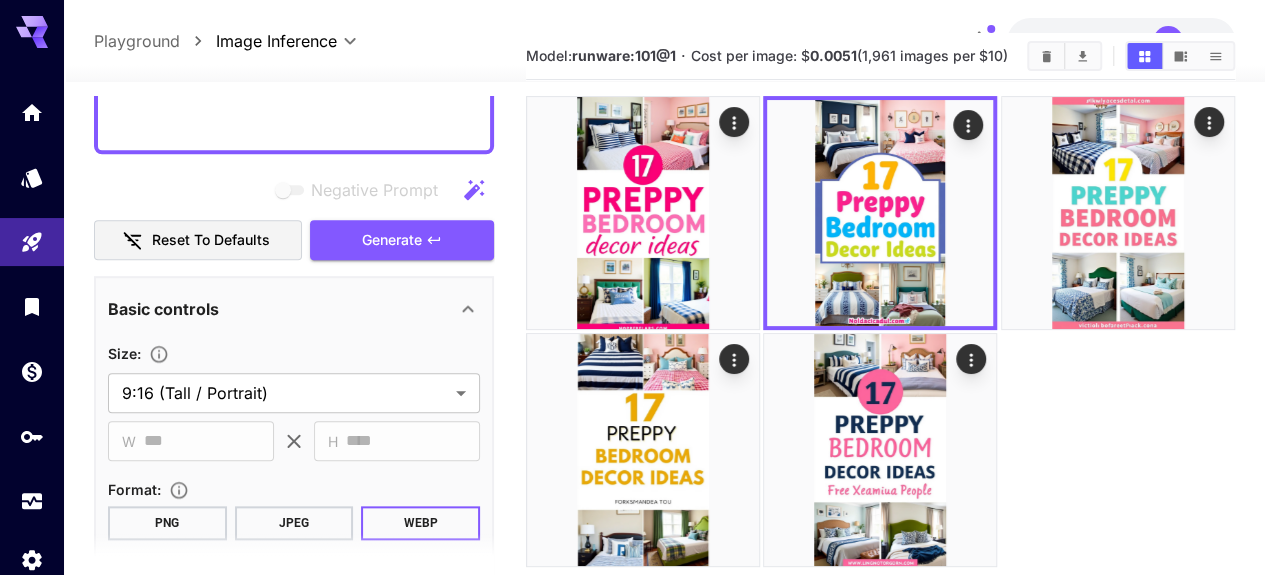click 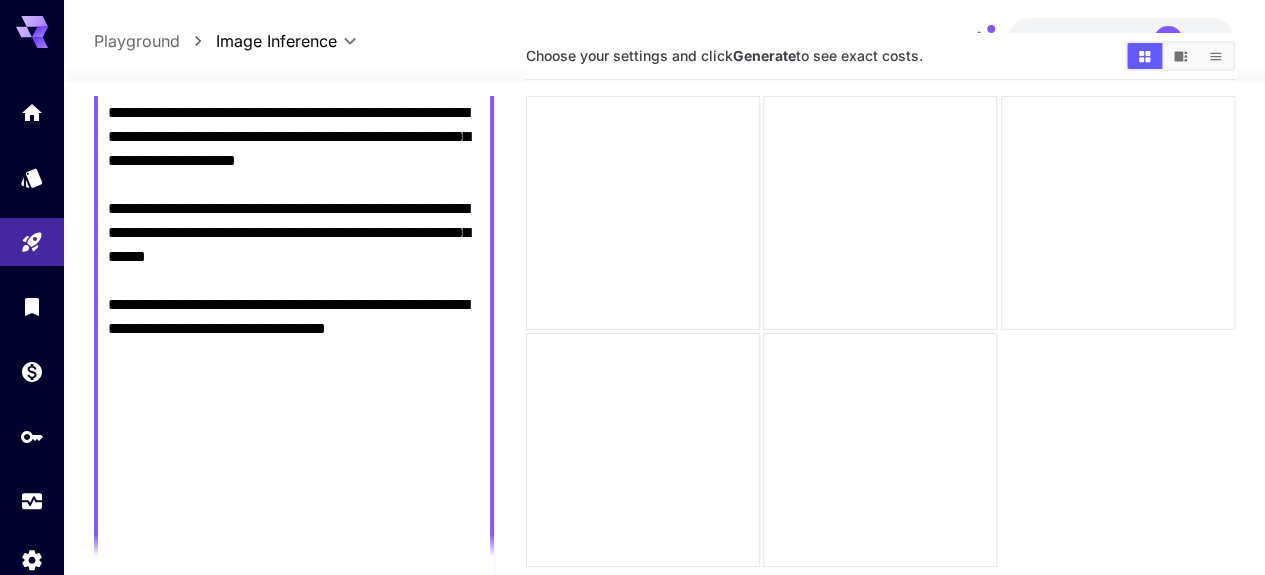 scroll, scrollTop: 535, scrollLeft: 0, axis: vertical 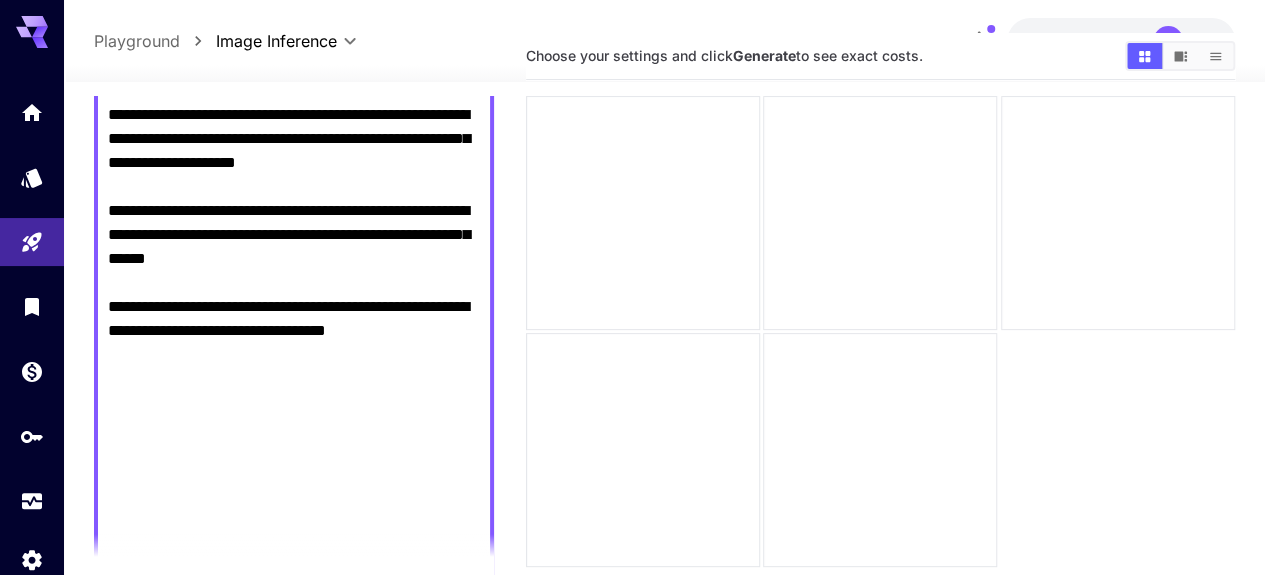 click on "**********" at bounding box center [294, 163] 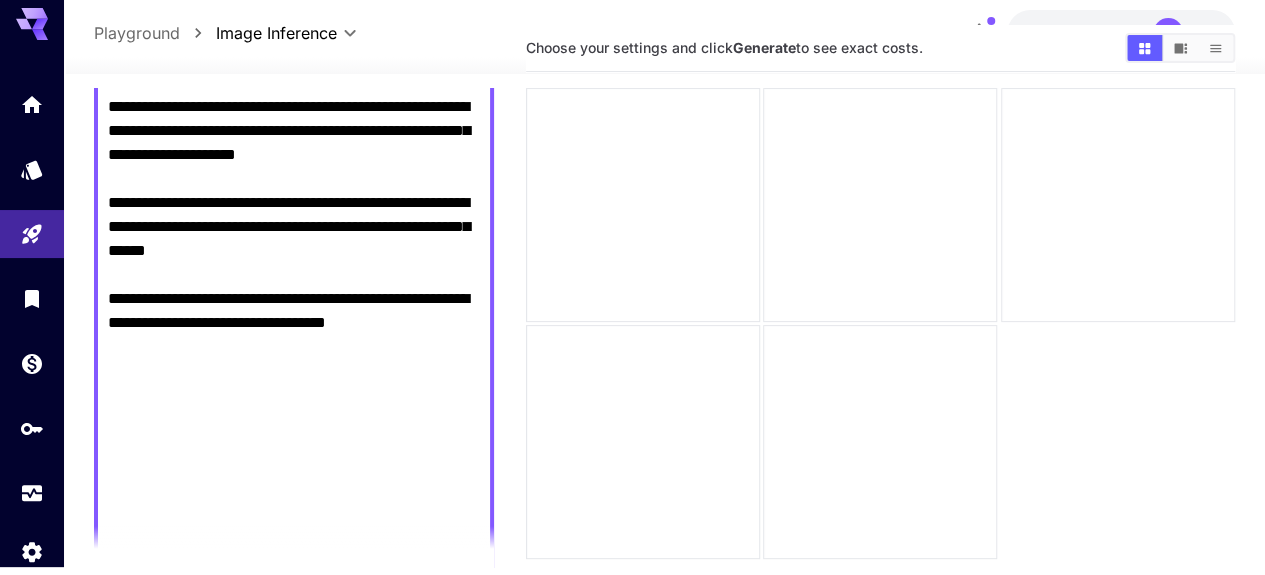 scroll, scrollTop: 65, scrollLeft: 0, axis: vertical 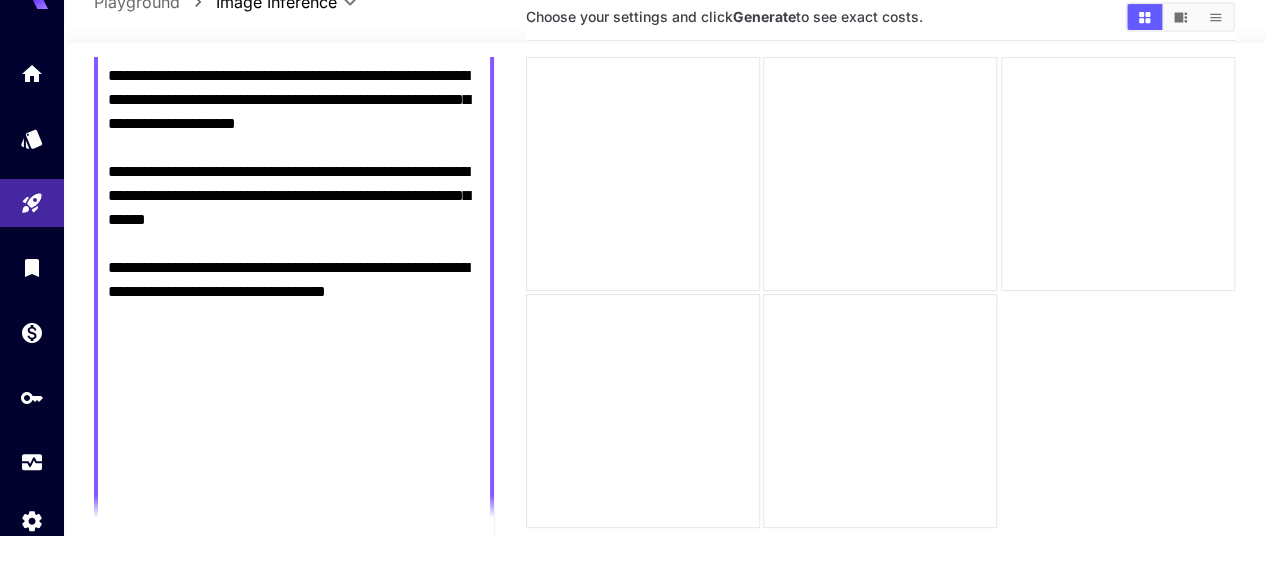 paste on "**********" 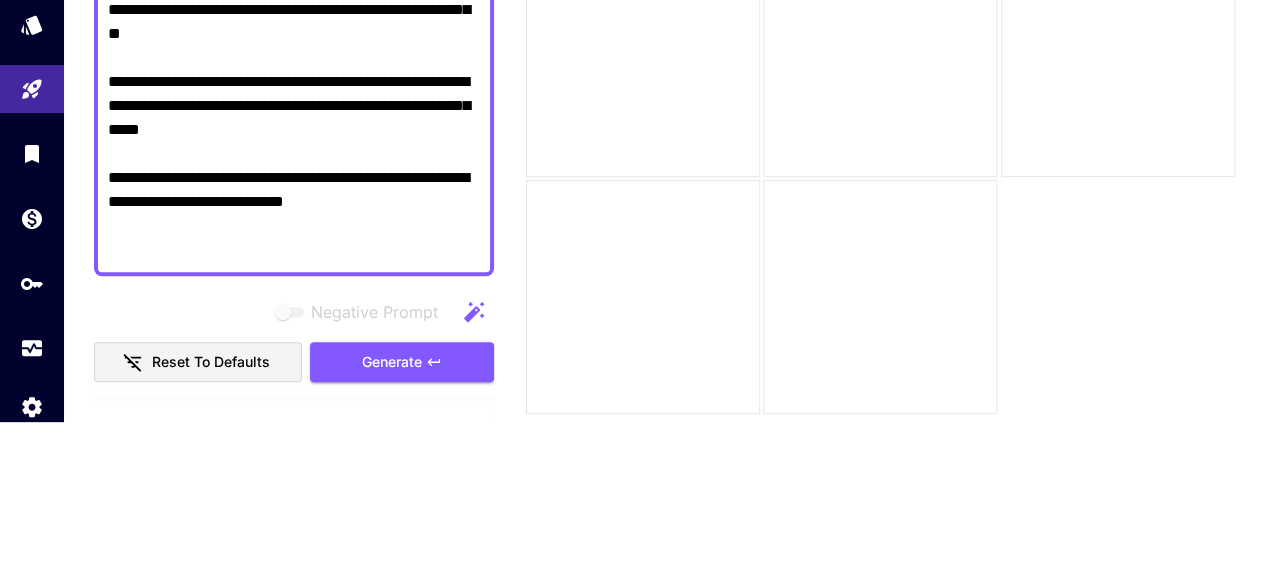 scroll, scrollTop: 65, scrollLeft: 0, axis: vertical 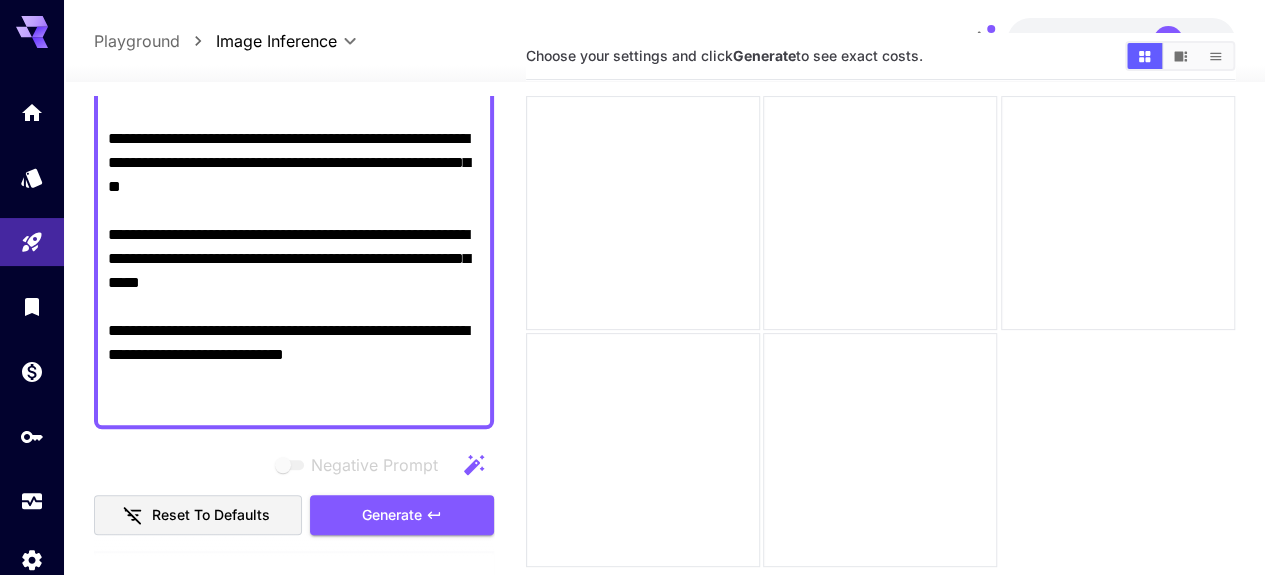 click on "**********" at bounding box center [294, 79] 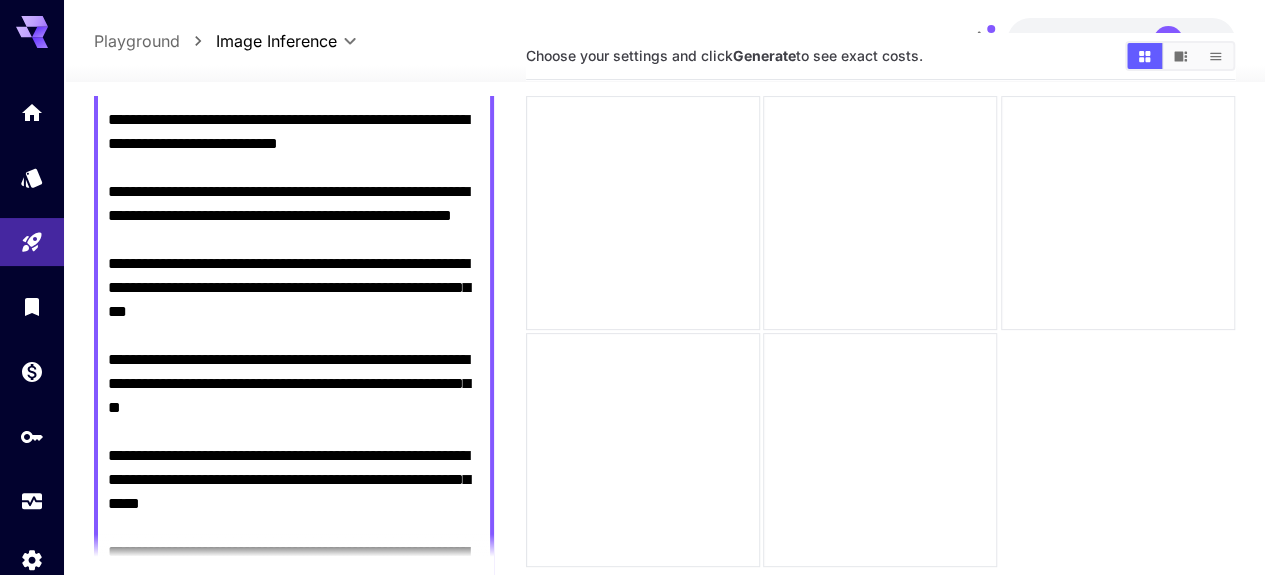 scroll, scrollTop: 260, scrollLeft: 0, axis: vertical 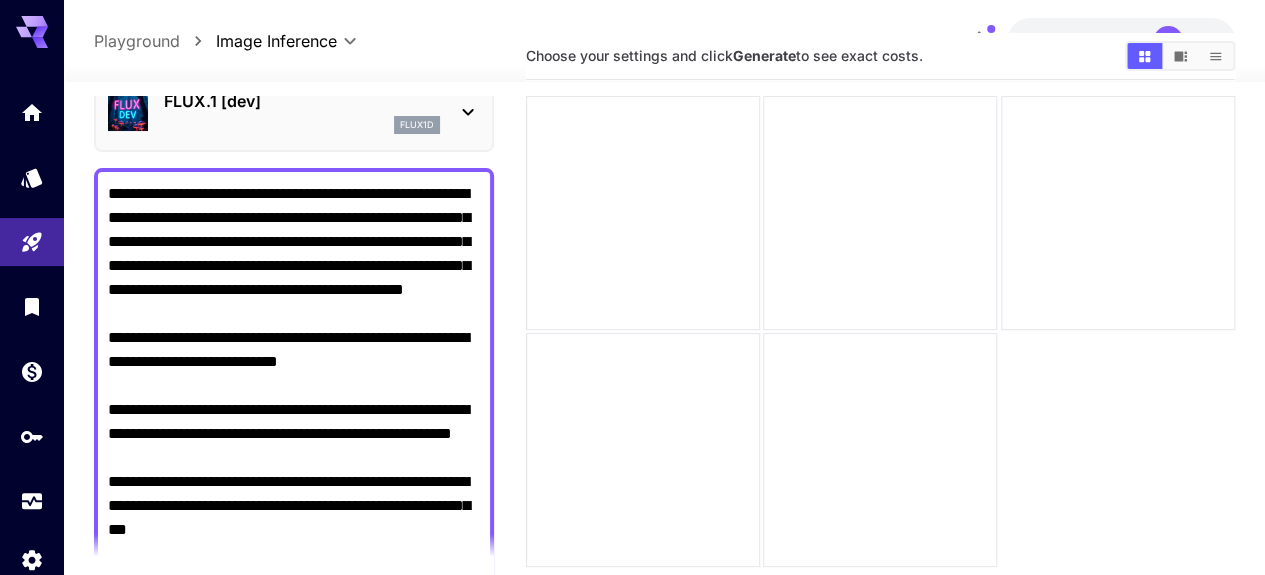 type on "**********" 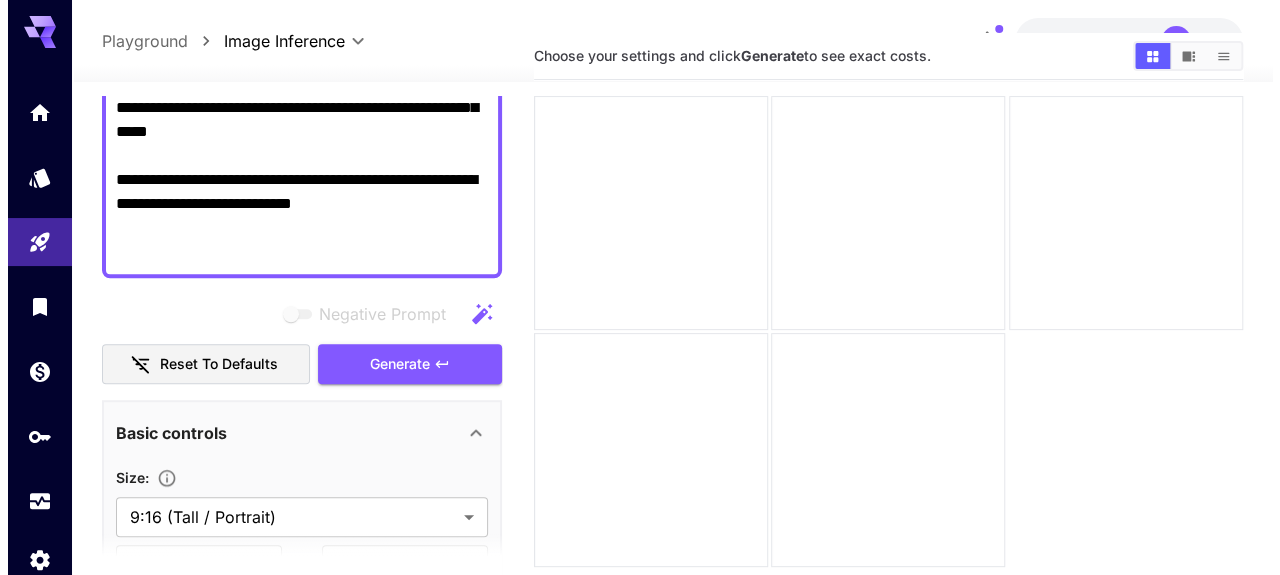 scroll, scrollTop: 694, scrollLeft: 0, axis: vertical 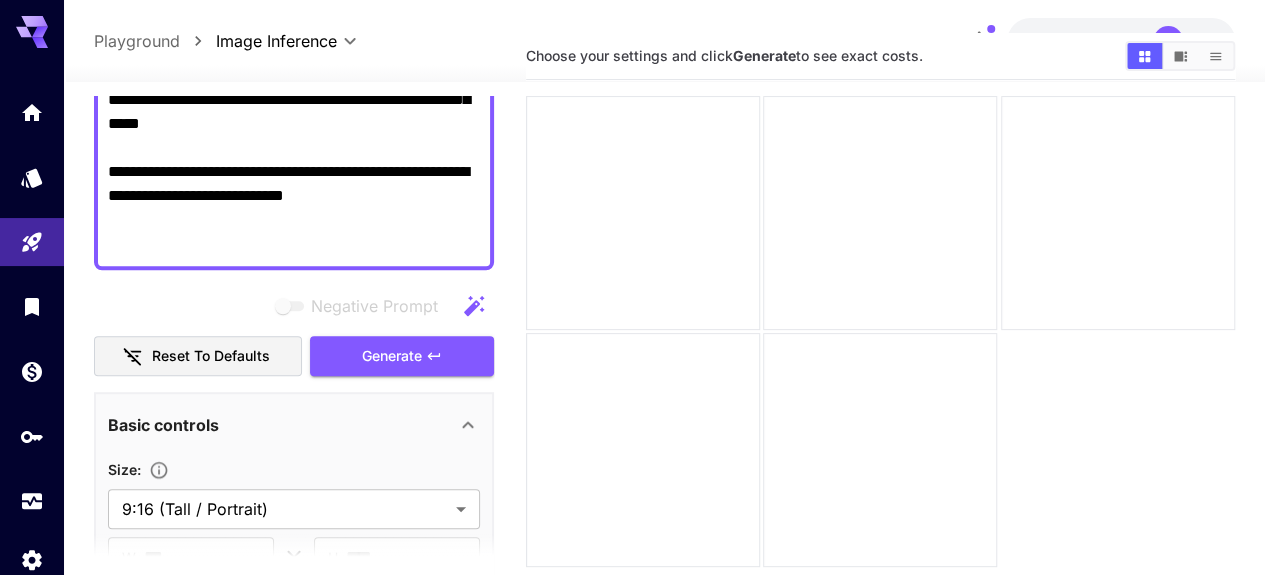 click on "Generate" at bounding box center (392, 356) 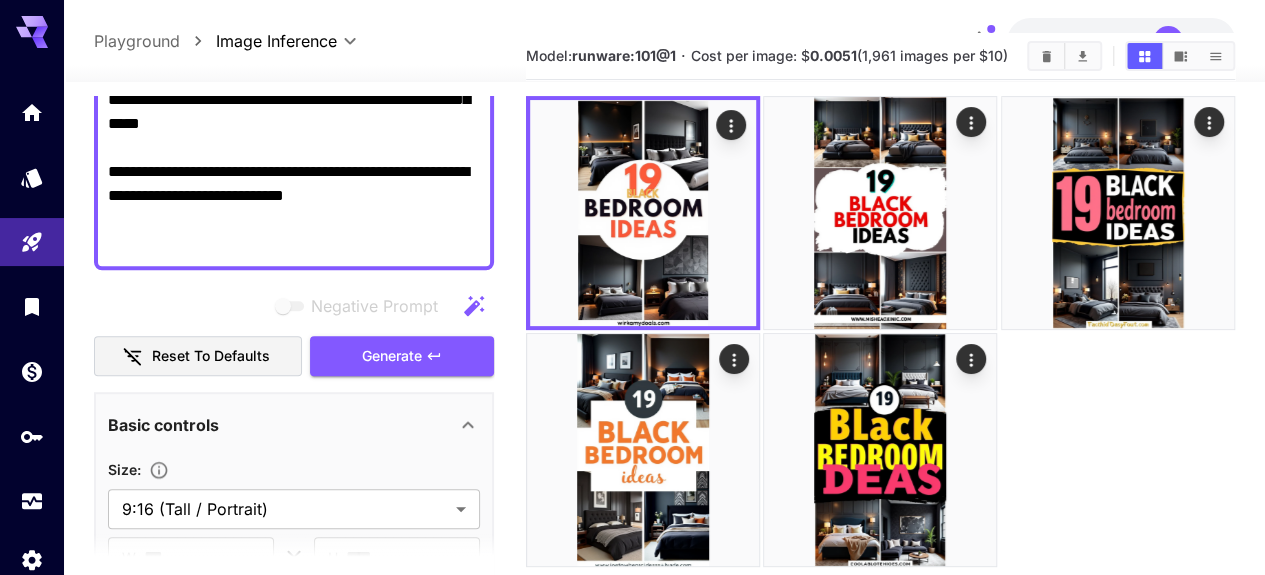click 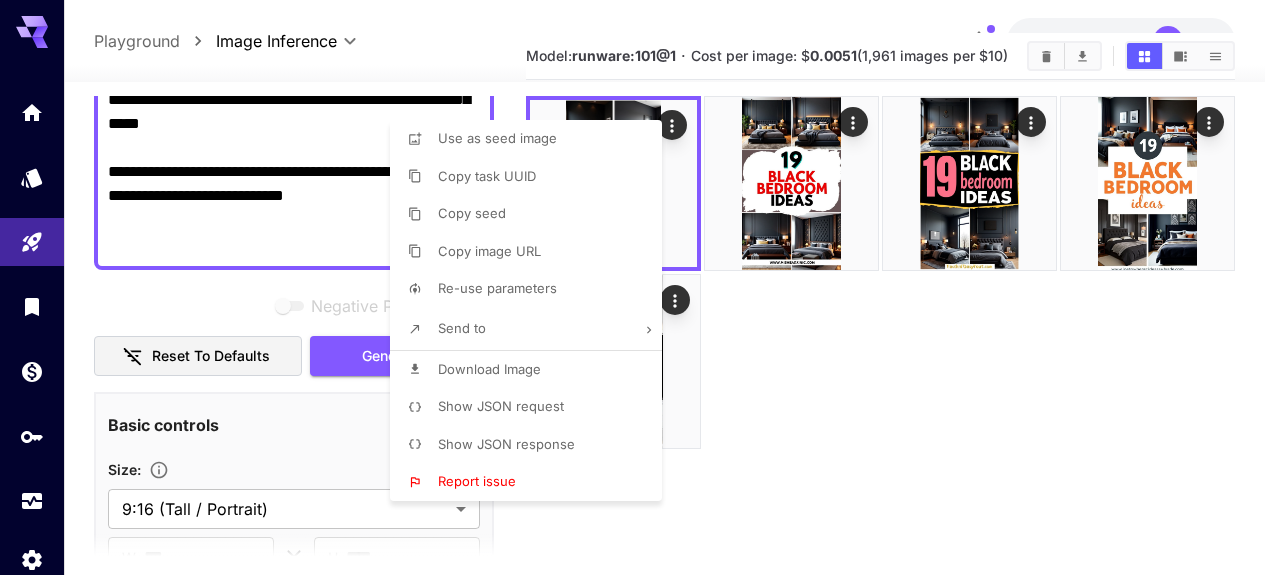 click on "Download Image" at bounding box center [489, 369] 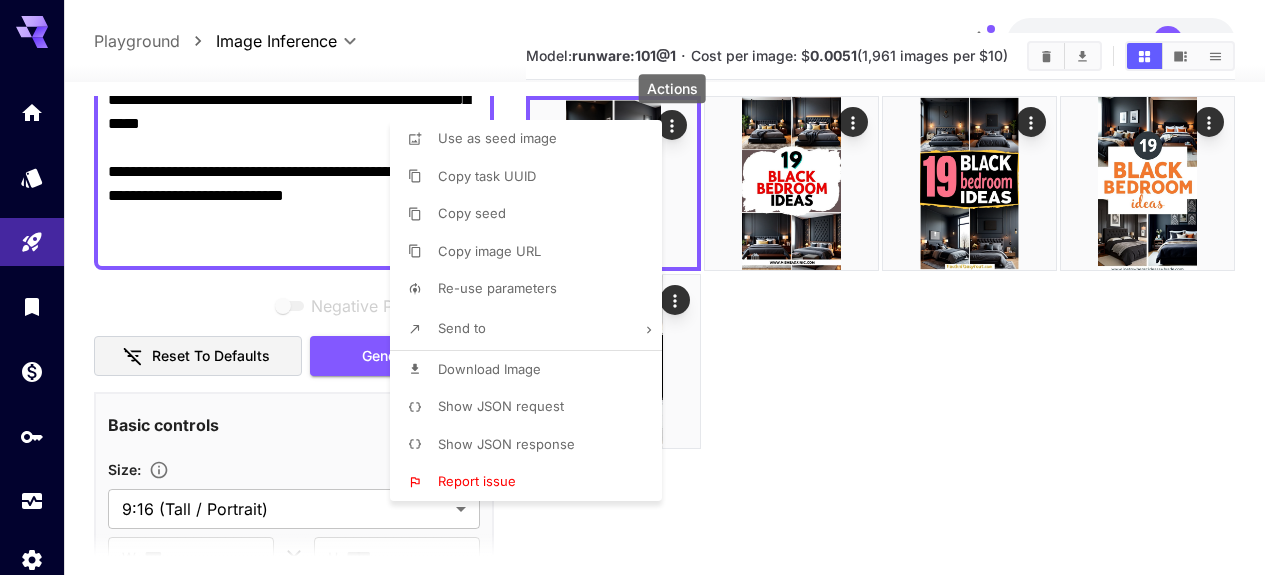 click at bounding box center (640, 287) 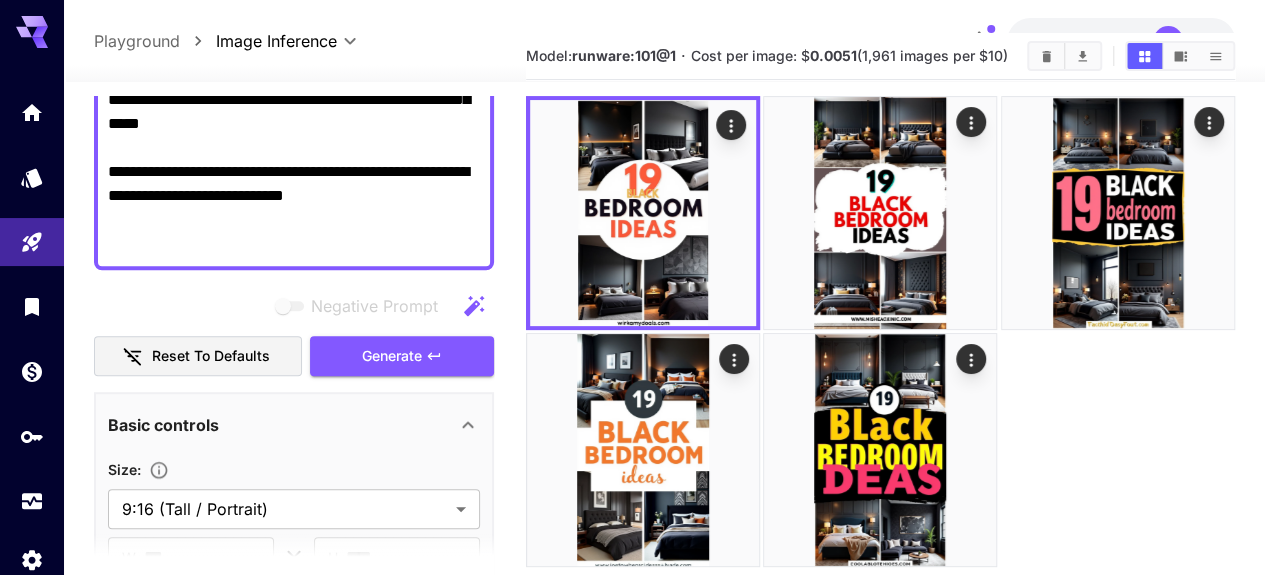 click 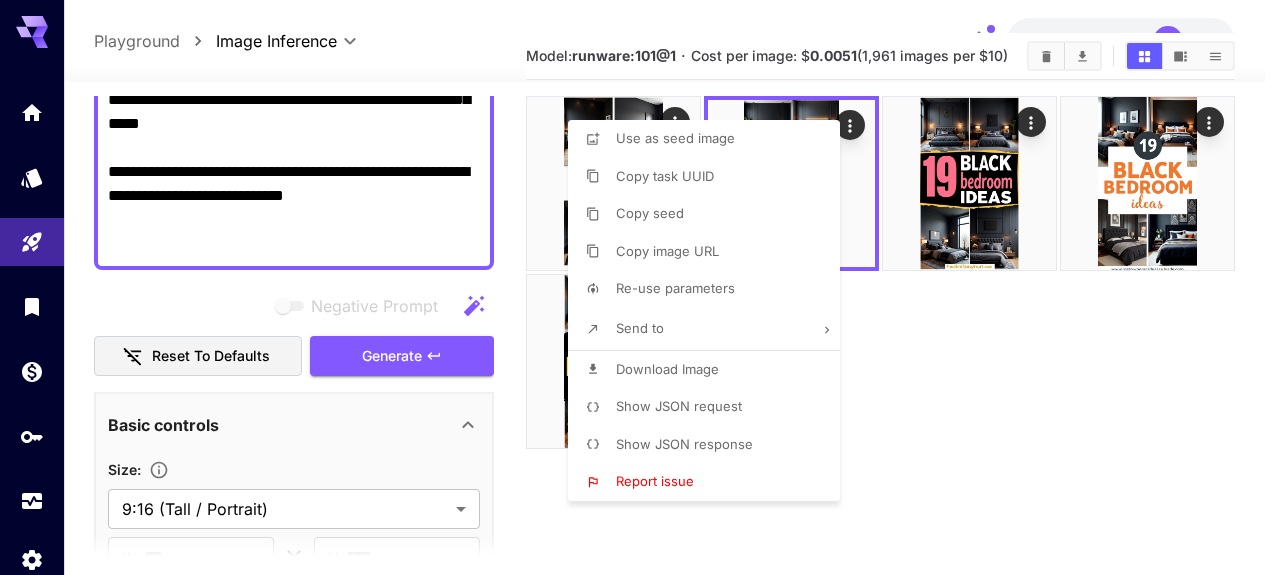 click on "Download Image" at bounding box center (667, 369) 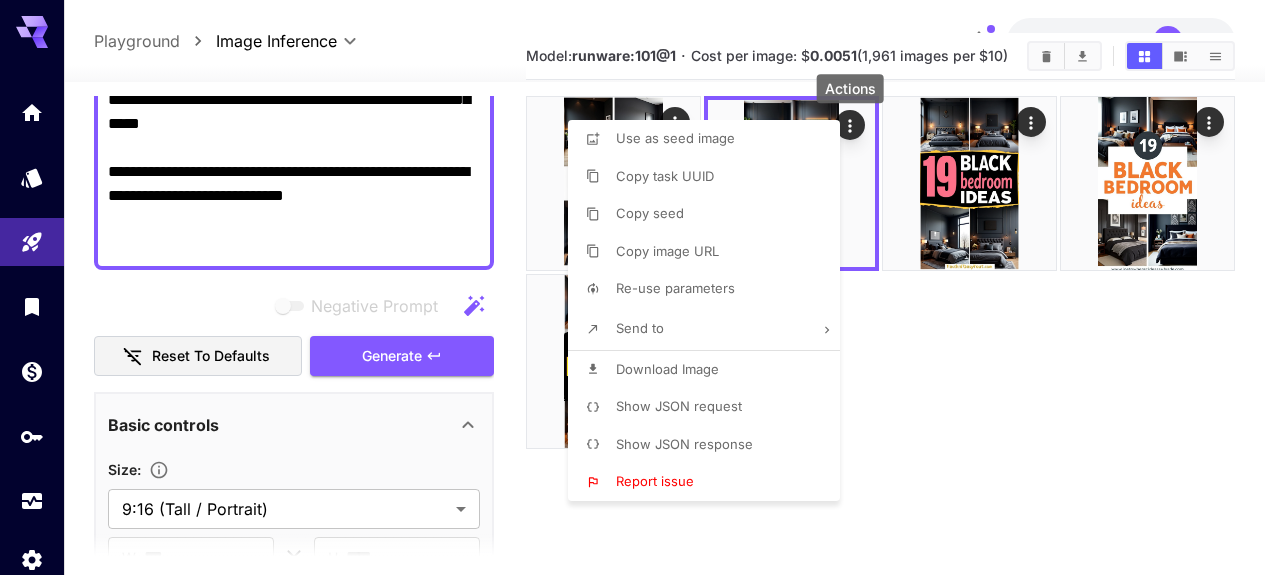 click at bounding box center (640, 287) 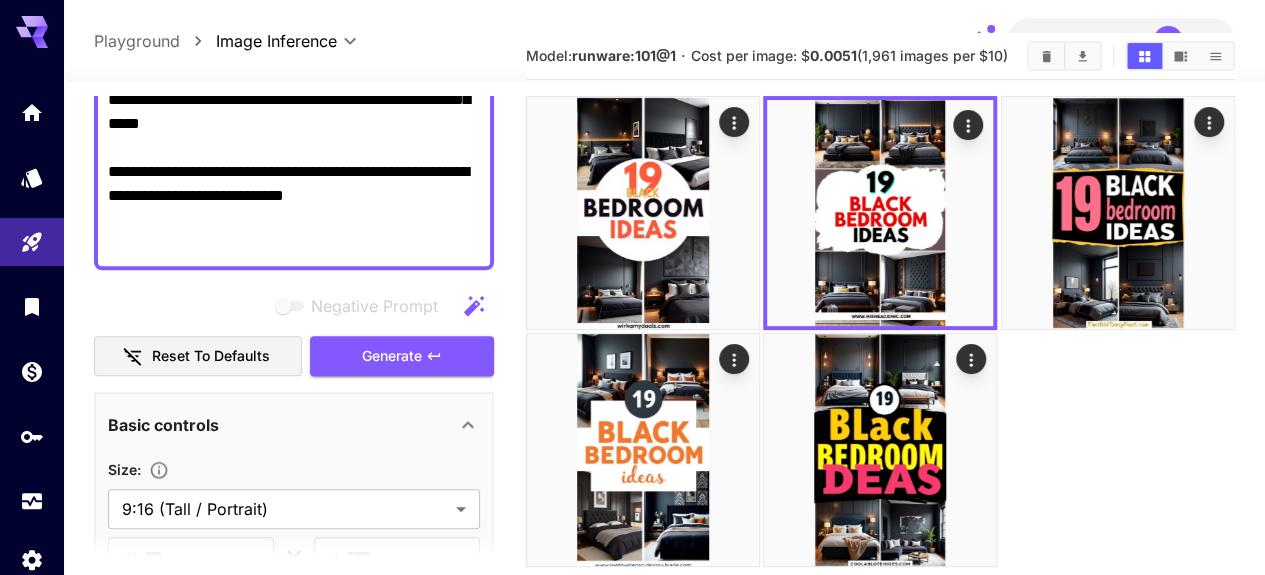 click 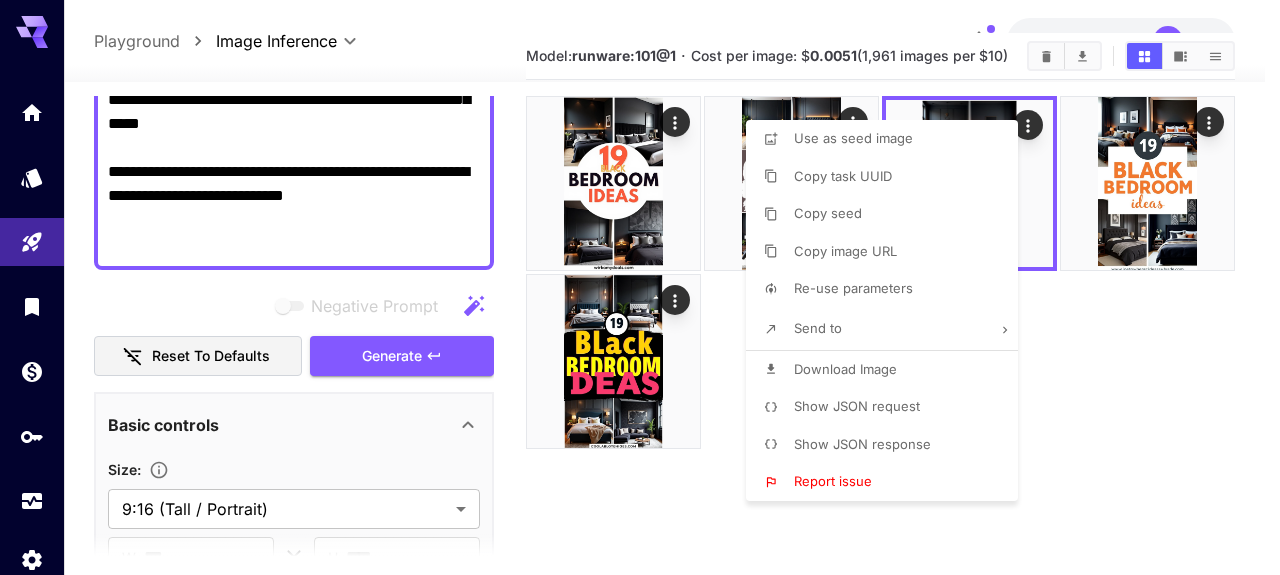 click on "Download Image" at bounding box center [845, 369] 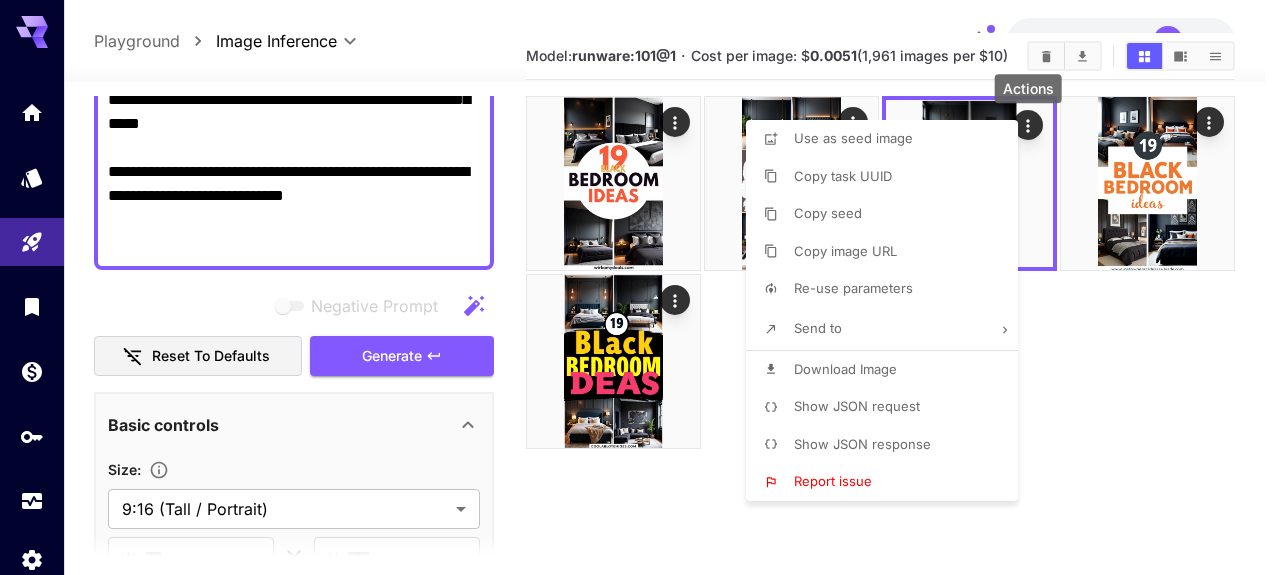 click at bounding box center [640, 287] 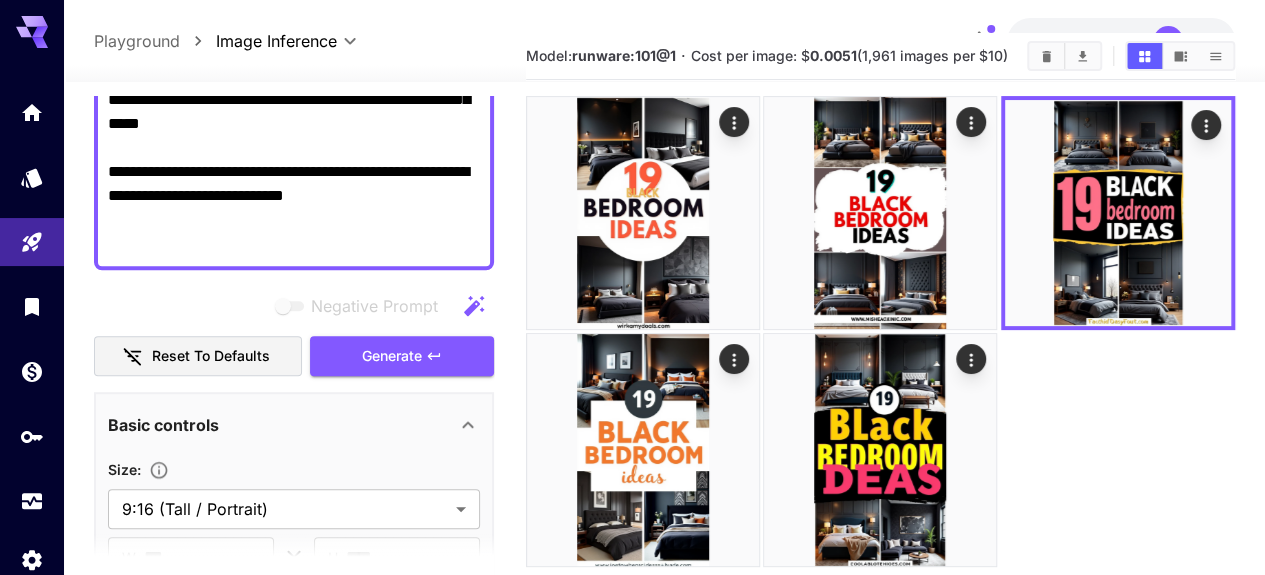 click 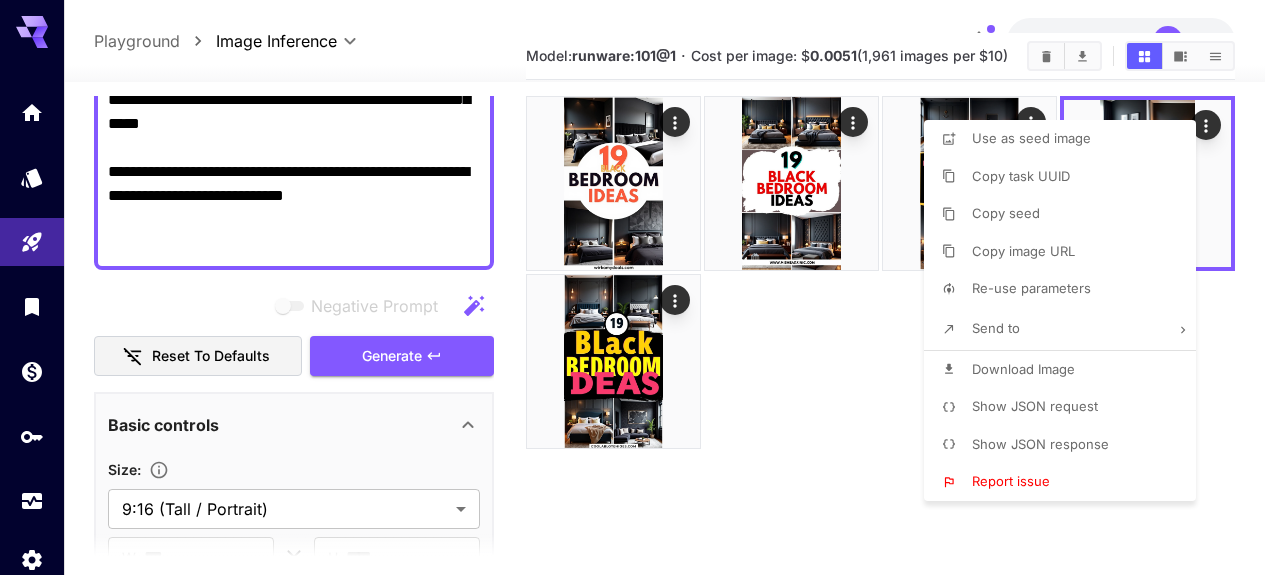 click on "Download Image" at bounding box center [1023, 369] 